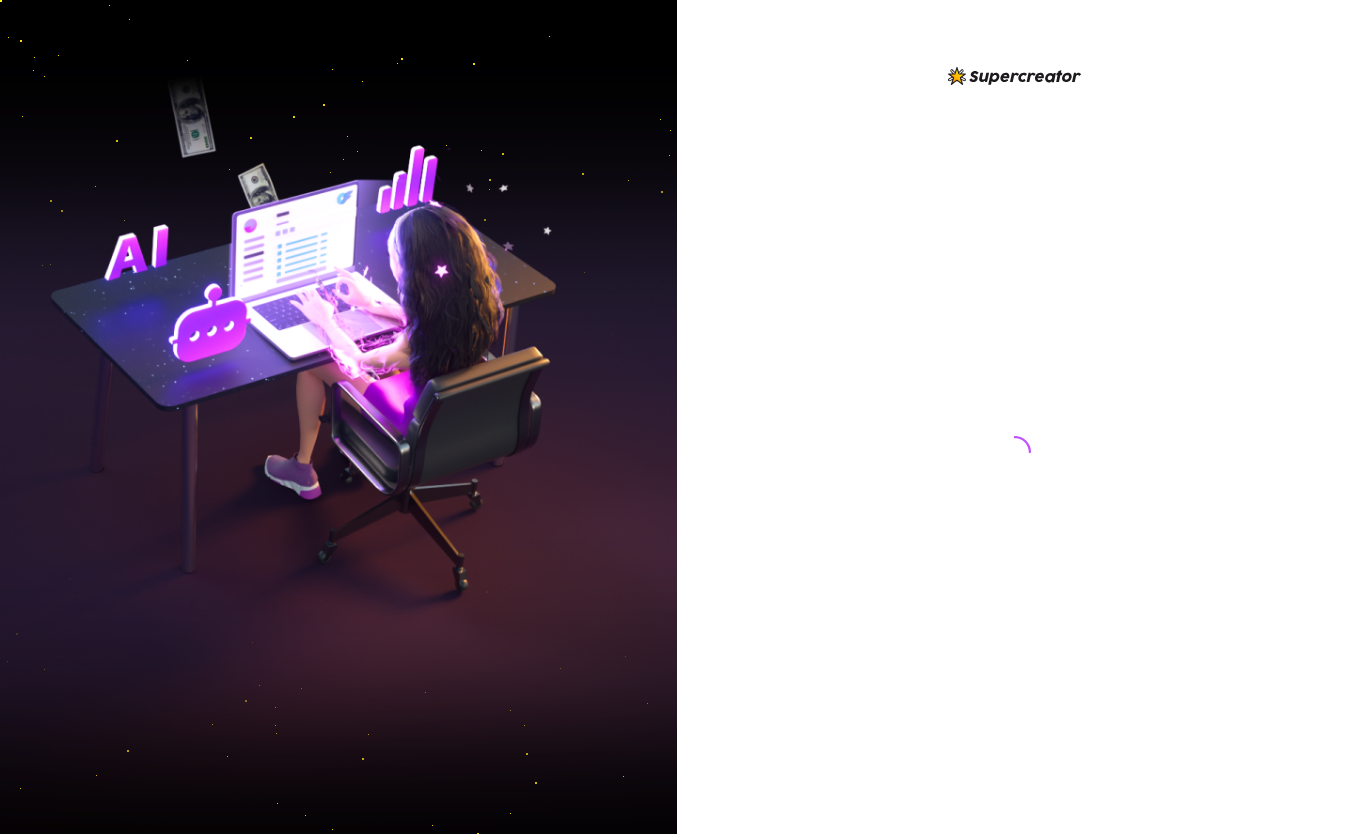 scroll, scrollTop: 0, scrollLeft: 0, axis: both 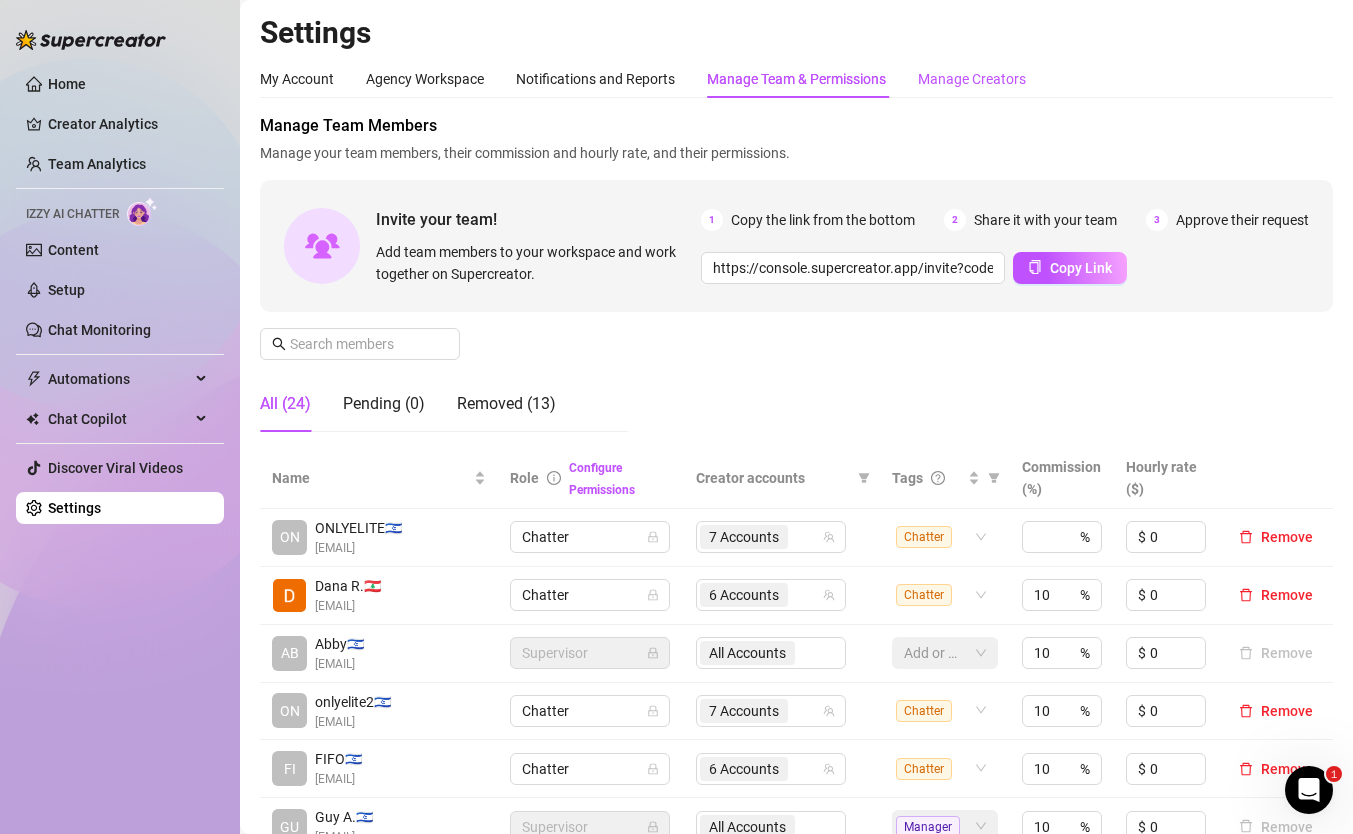 click on "Manage Creators" at bounding box center (972, 79) 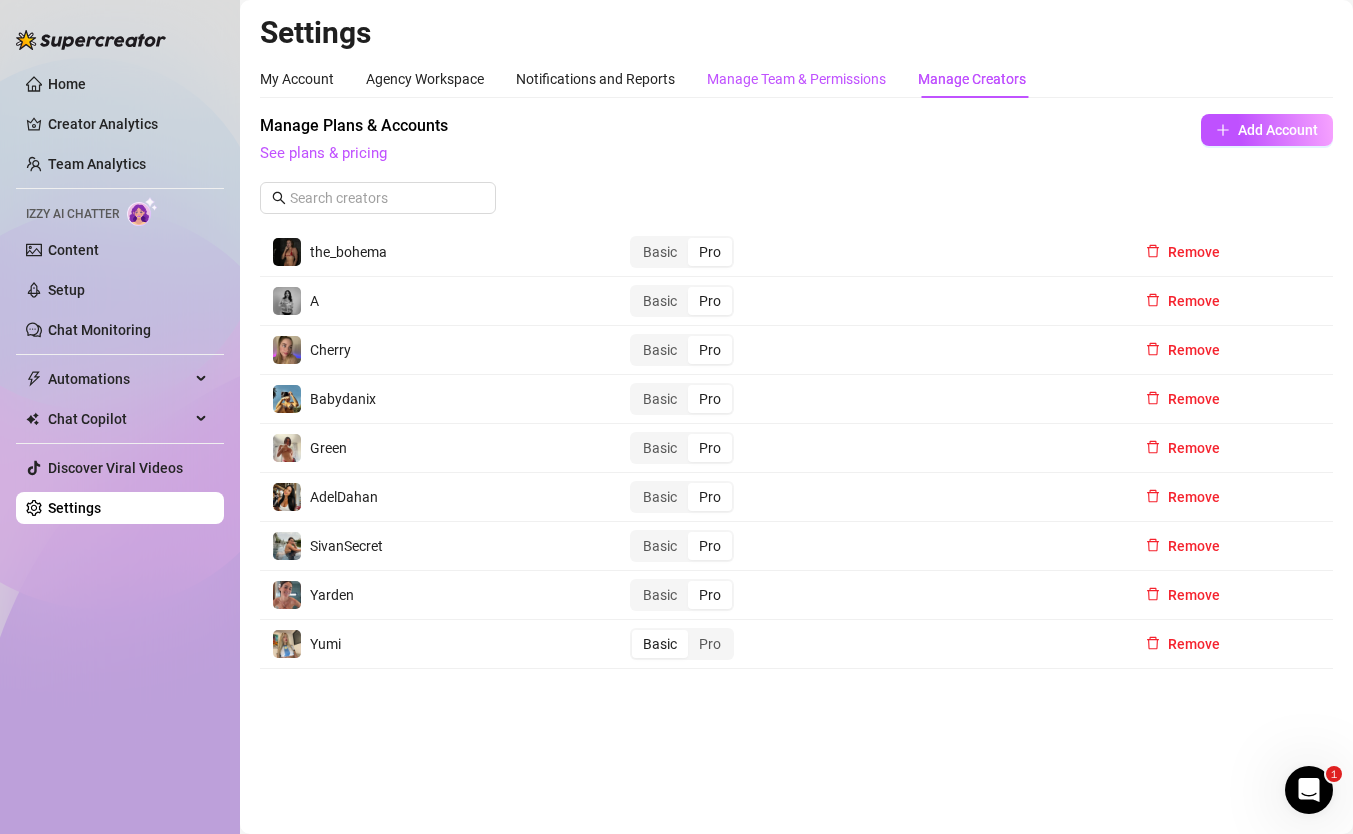 click on "Manage Team & Permissions" at bounding box center [796, 79] 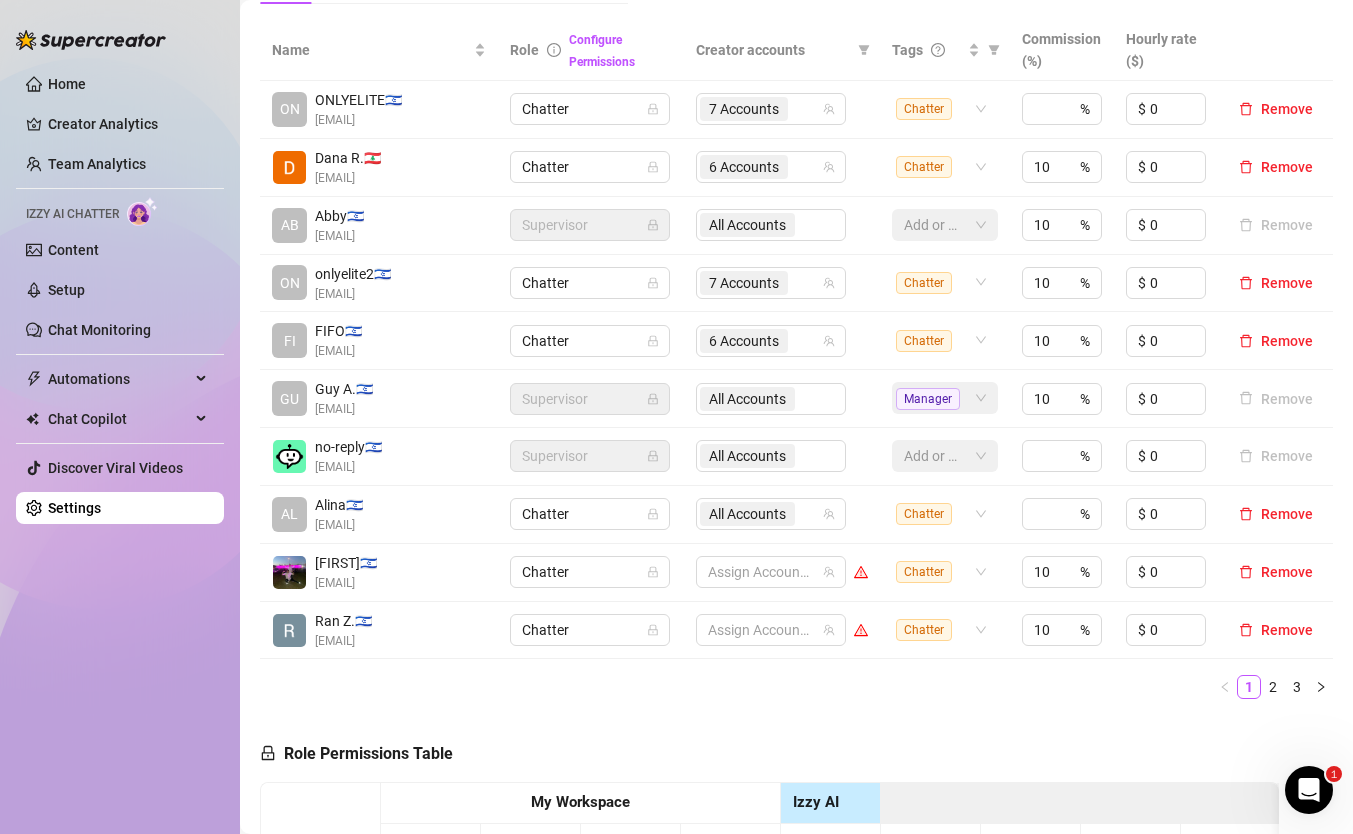 scroll, scrollTop: 447, scrollLeft: 0, axis: vertical 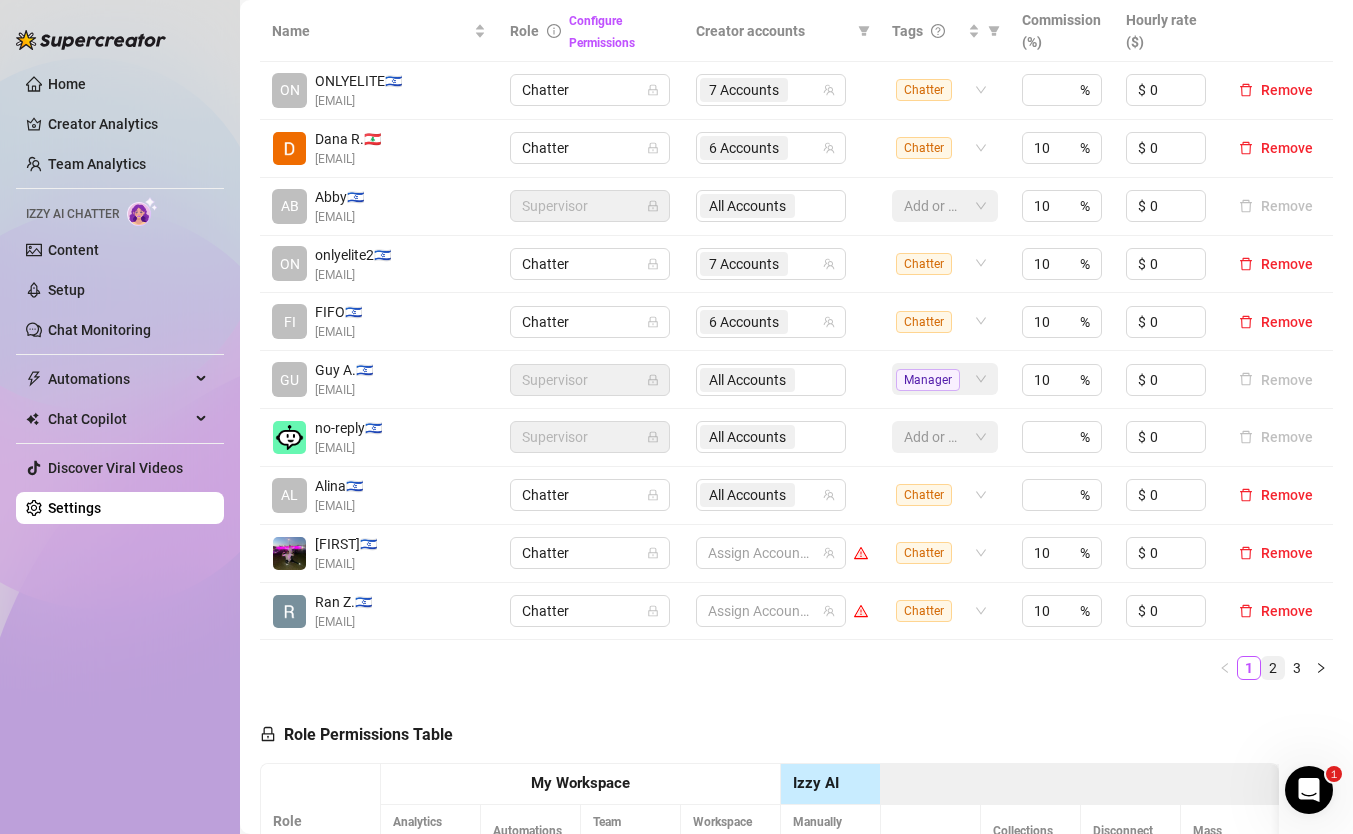 click on "2" at bounding box center (1273, 668) 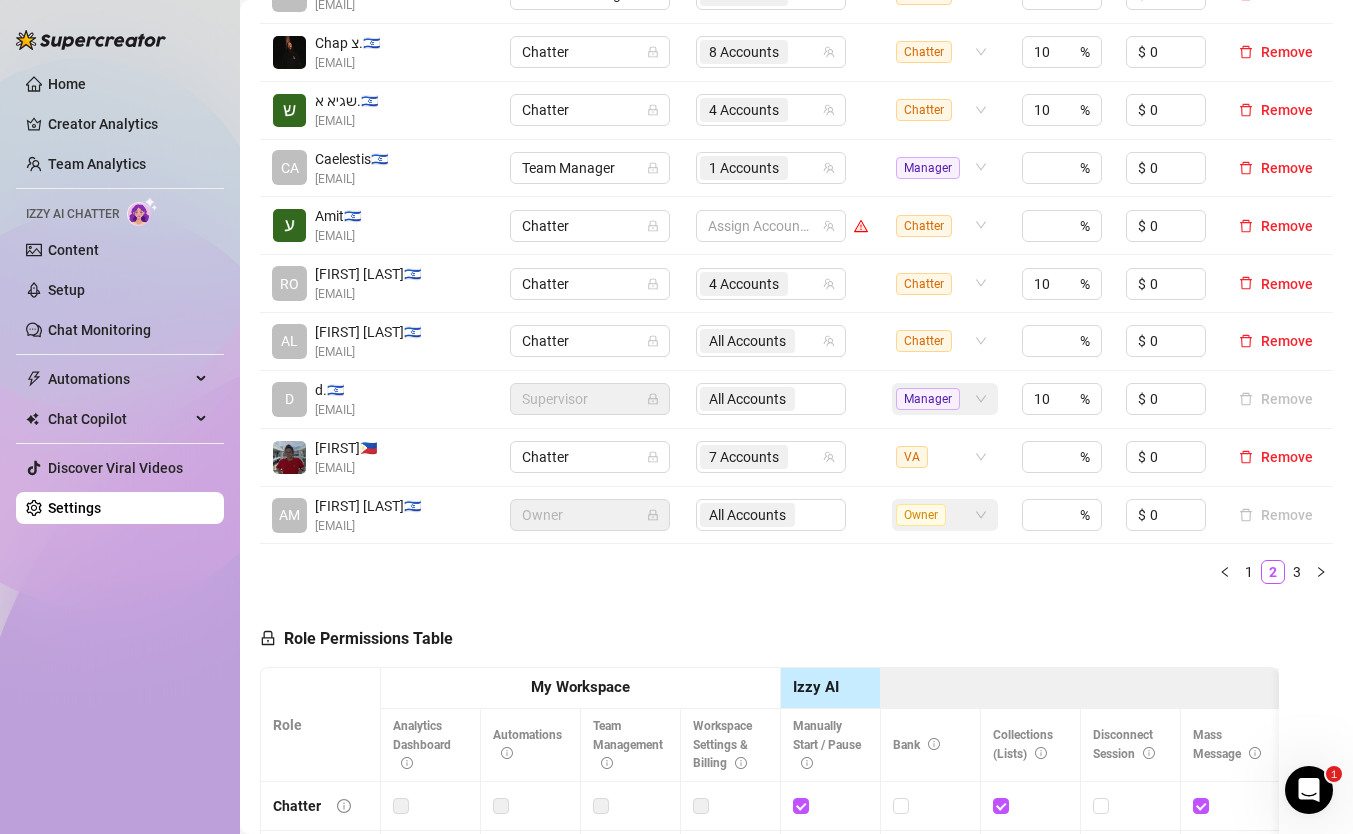 scroll, scrollTop: 625, scrollLeft: 0, axis: vertical 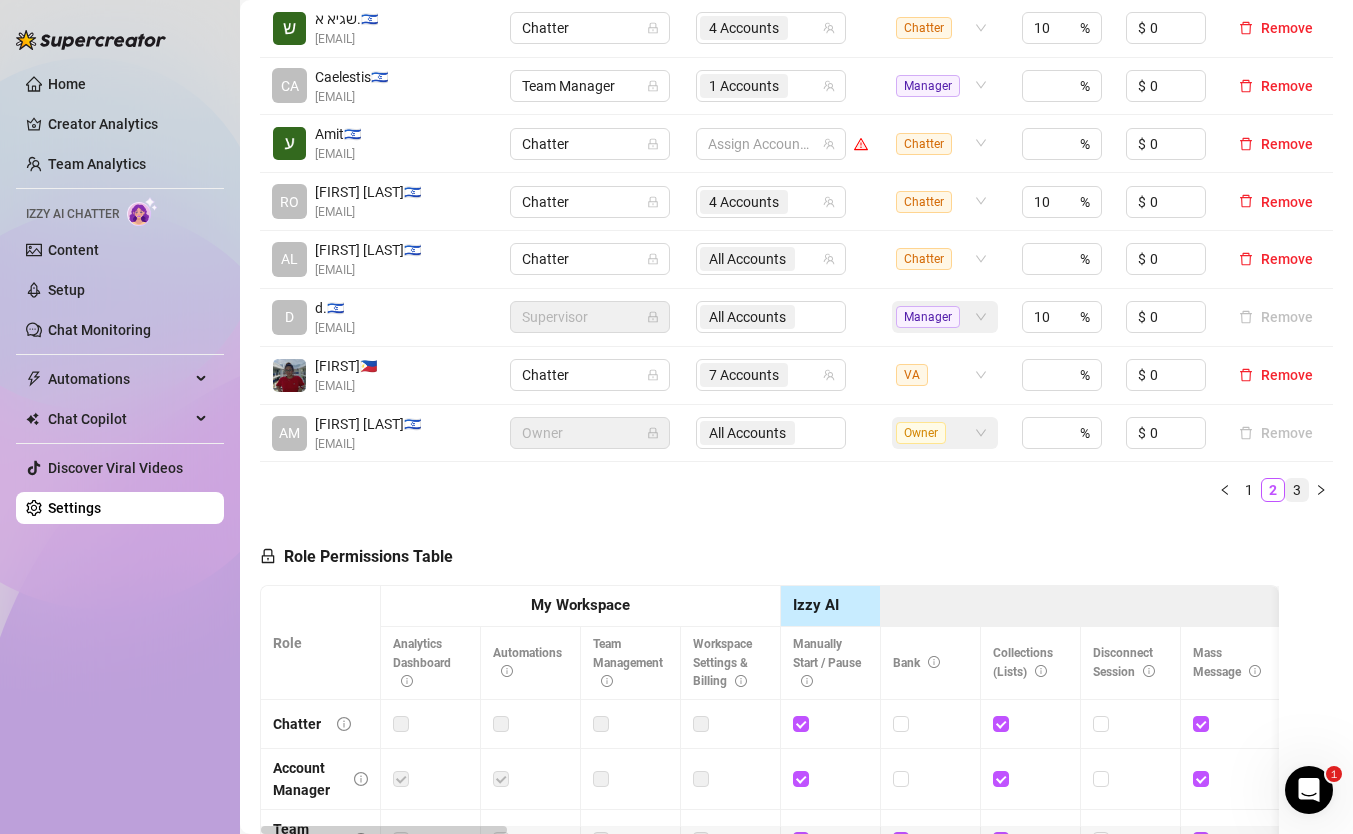 click on "3" at bounding box center (1297, 490) 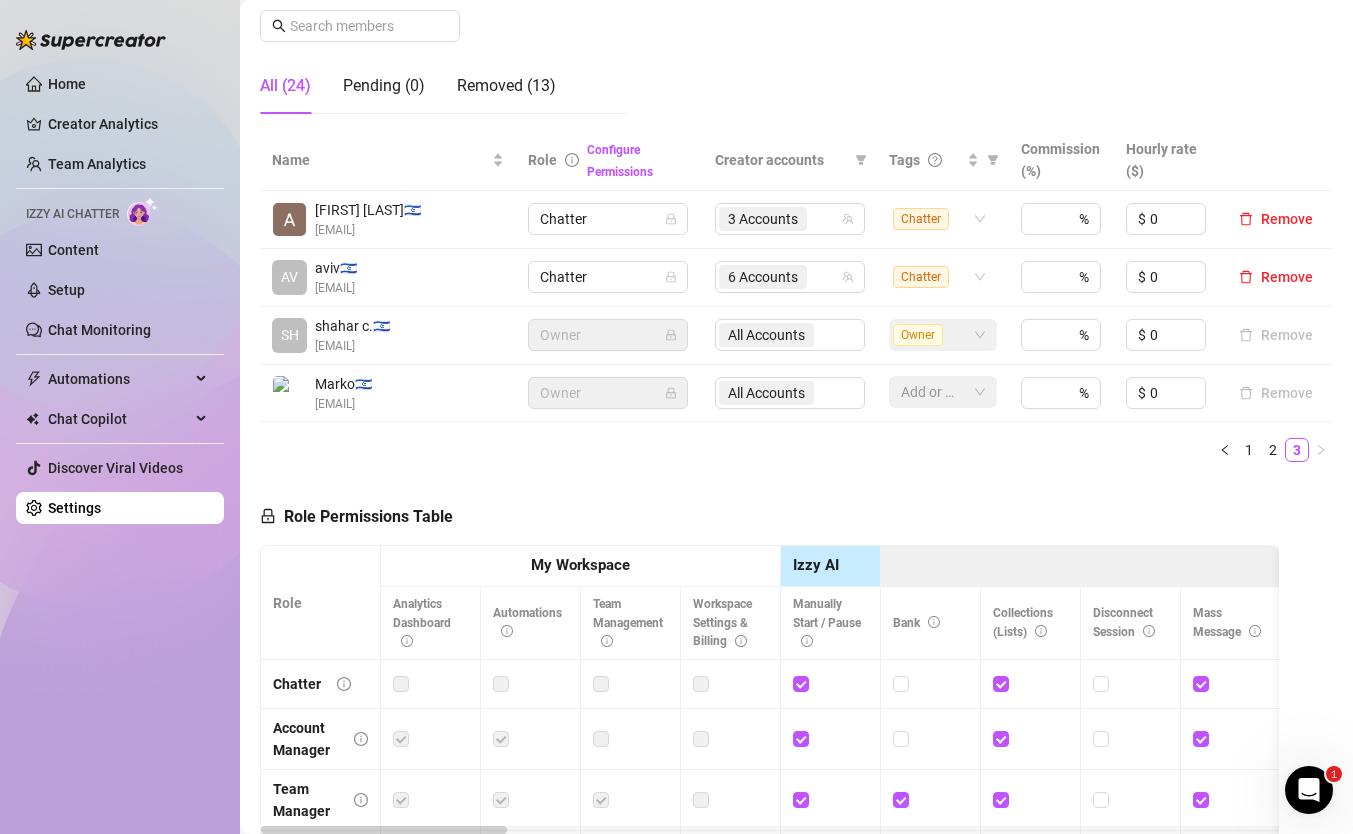 scroll, scrollTop: 299, scrollLeft: 0, axis: vertical 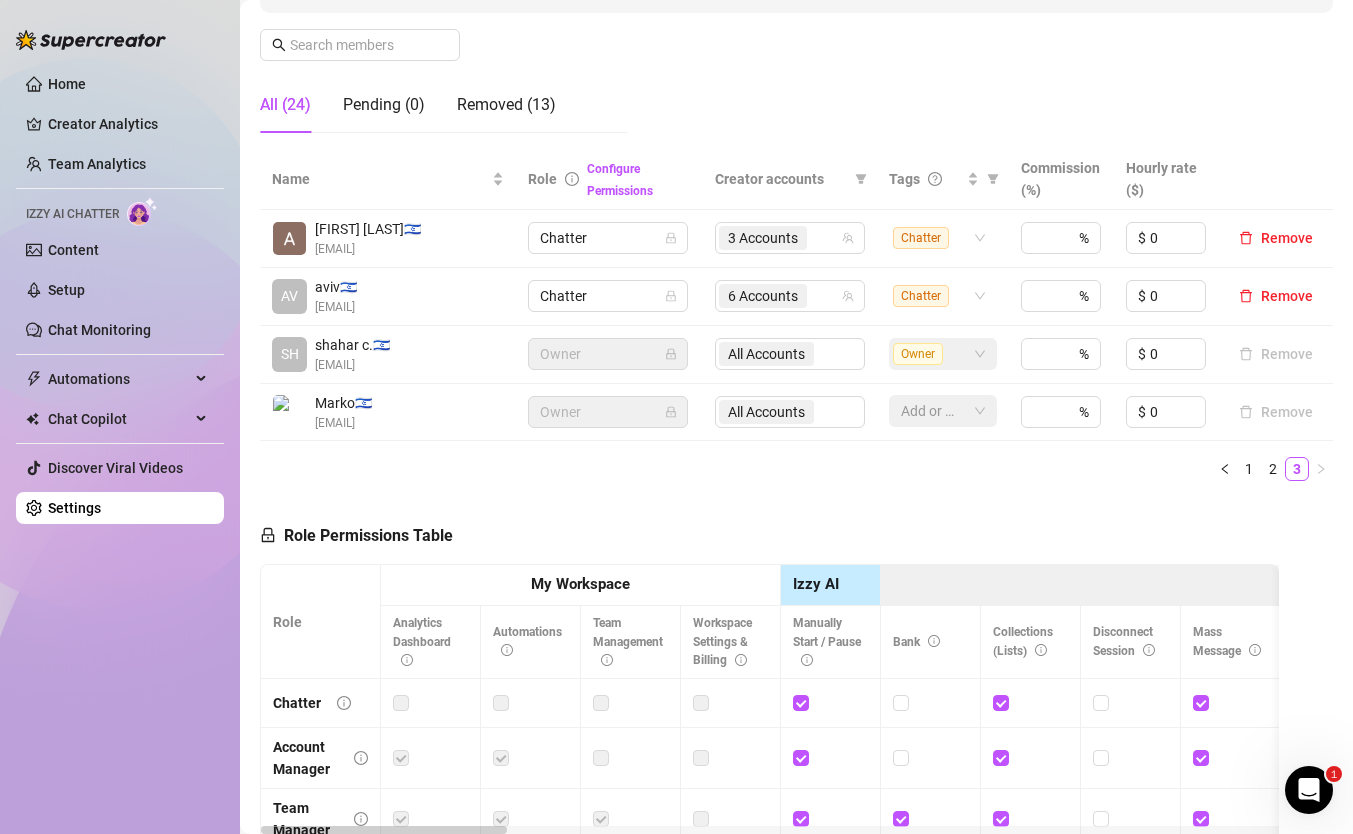 drag, startPoint x: 450, startPoint y: 245, endPoint x: 315, endPoint y: 252, distance: 135.18137 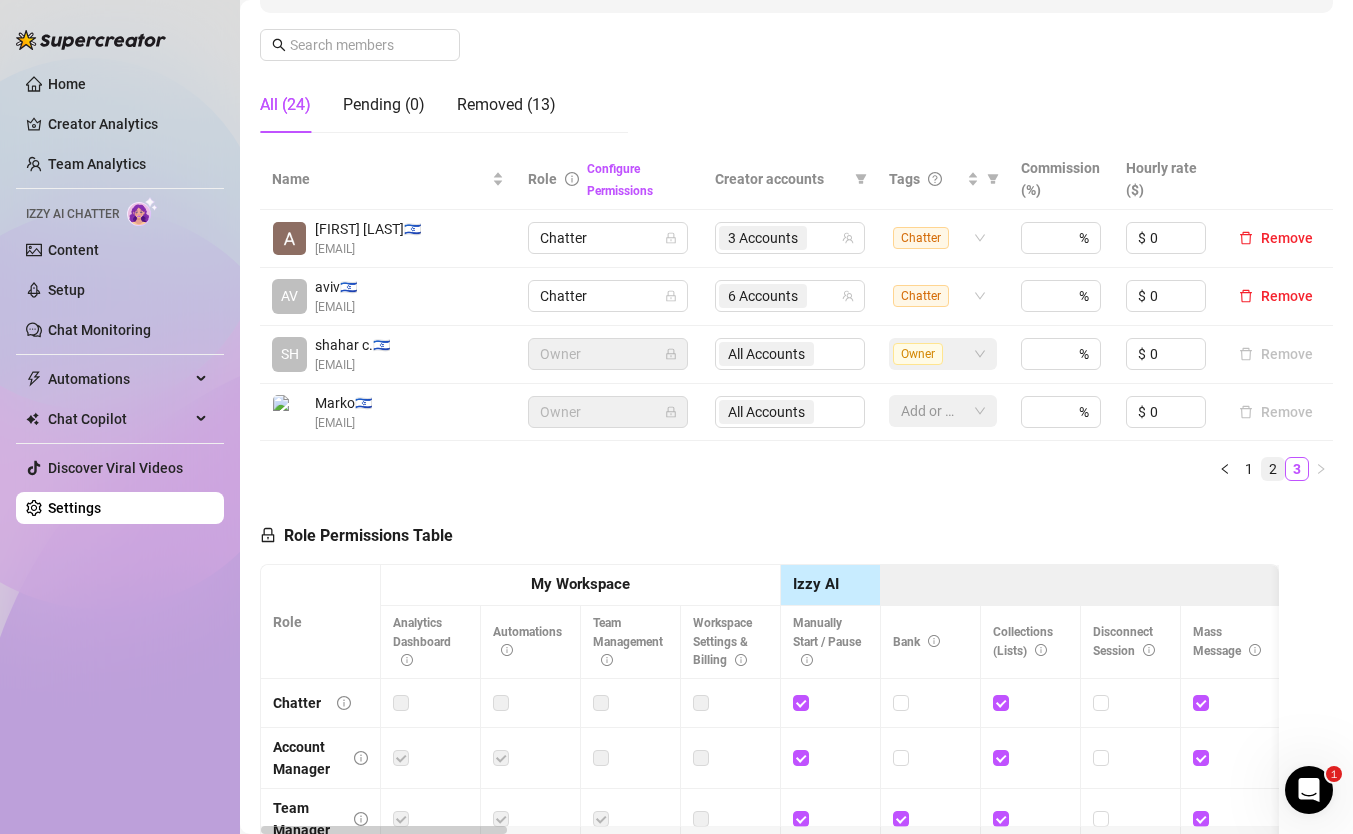 click on "2" at bounding box center [1273, 469] 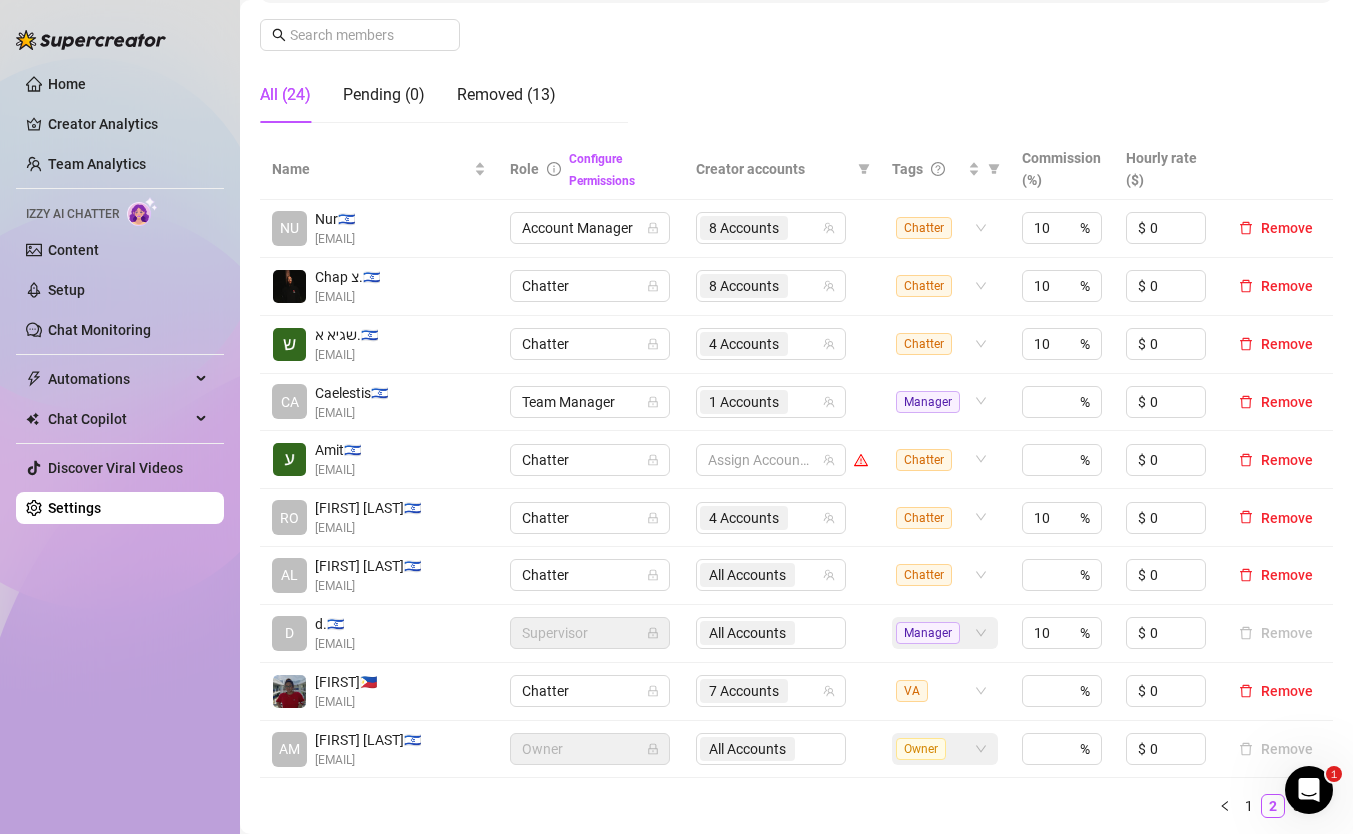 scroll, scrollTop: 317, scrollLeft: 0, axis: vertical 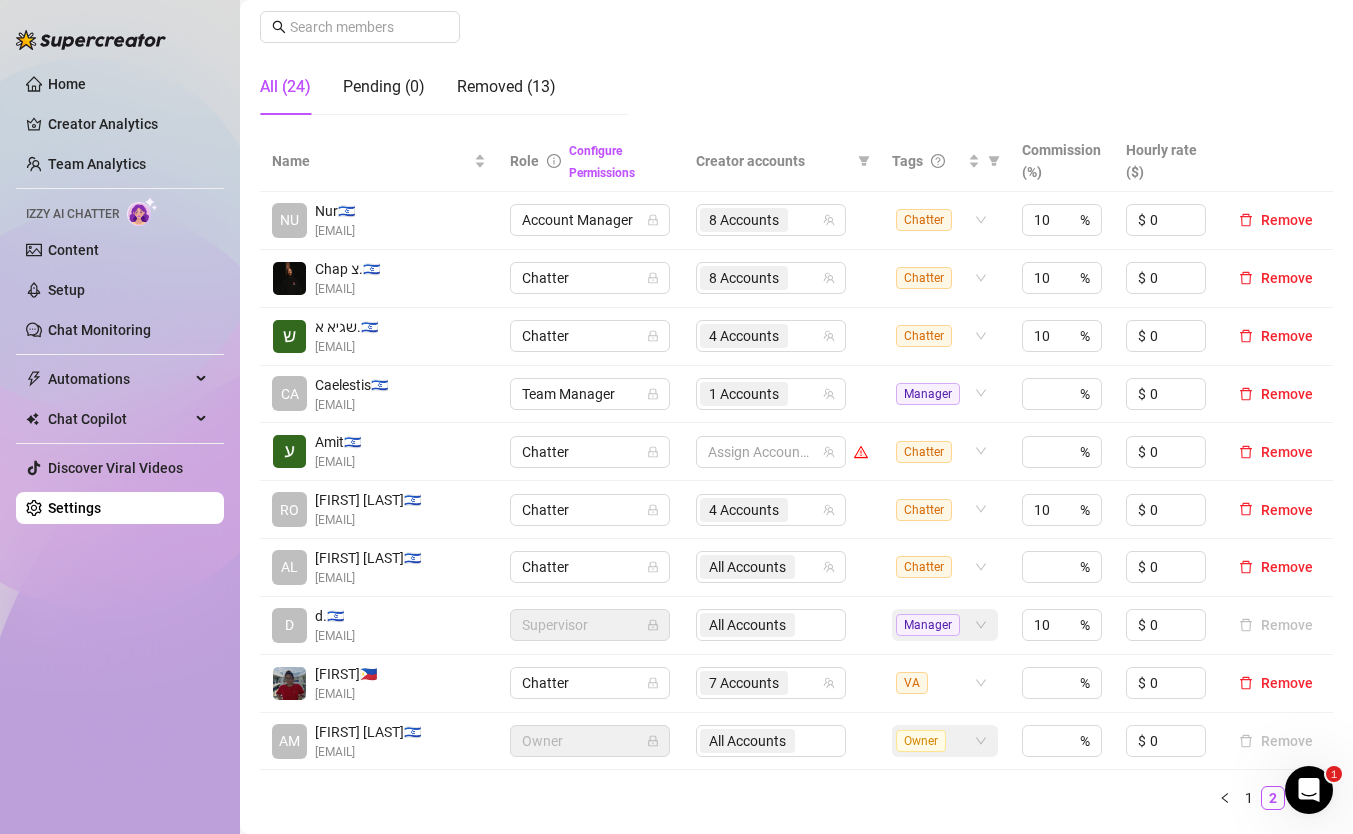 drag, startPoint x: 442, startPoint y: 576, endPoint x: 310, endPoint y: 585, distance: 132.30646 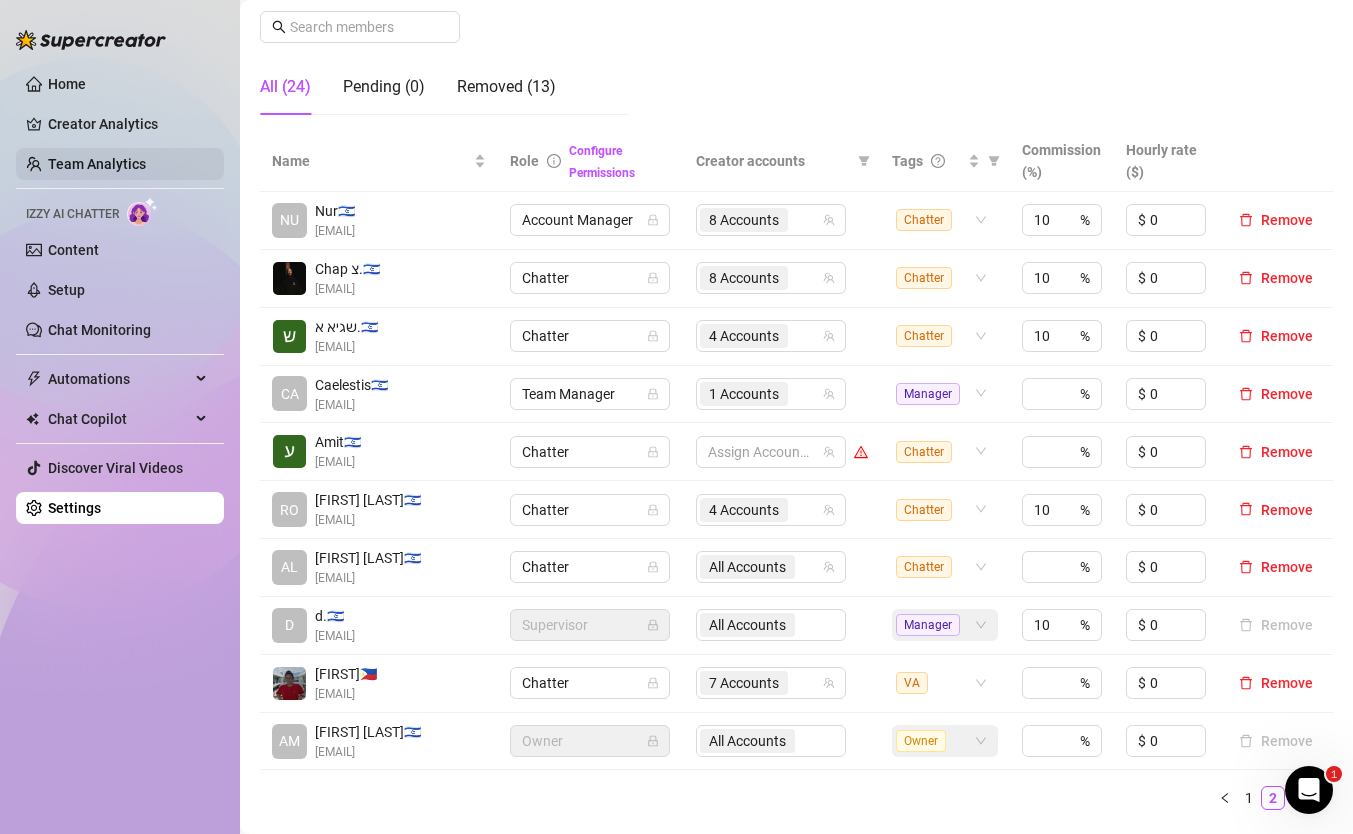 click on "Team Analytics" at bounding box center [97, 164] 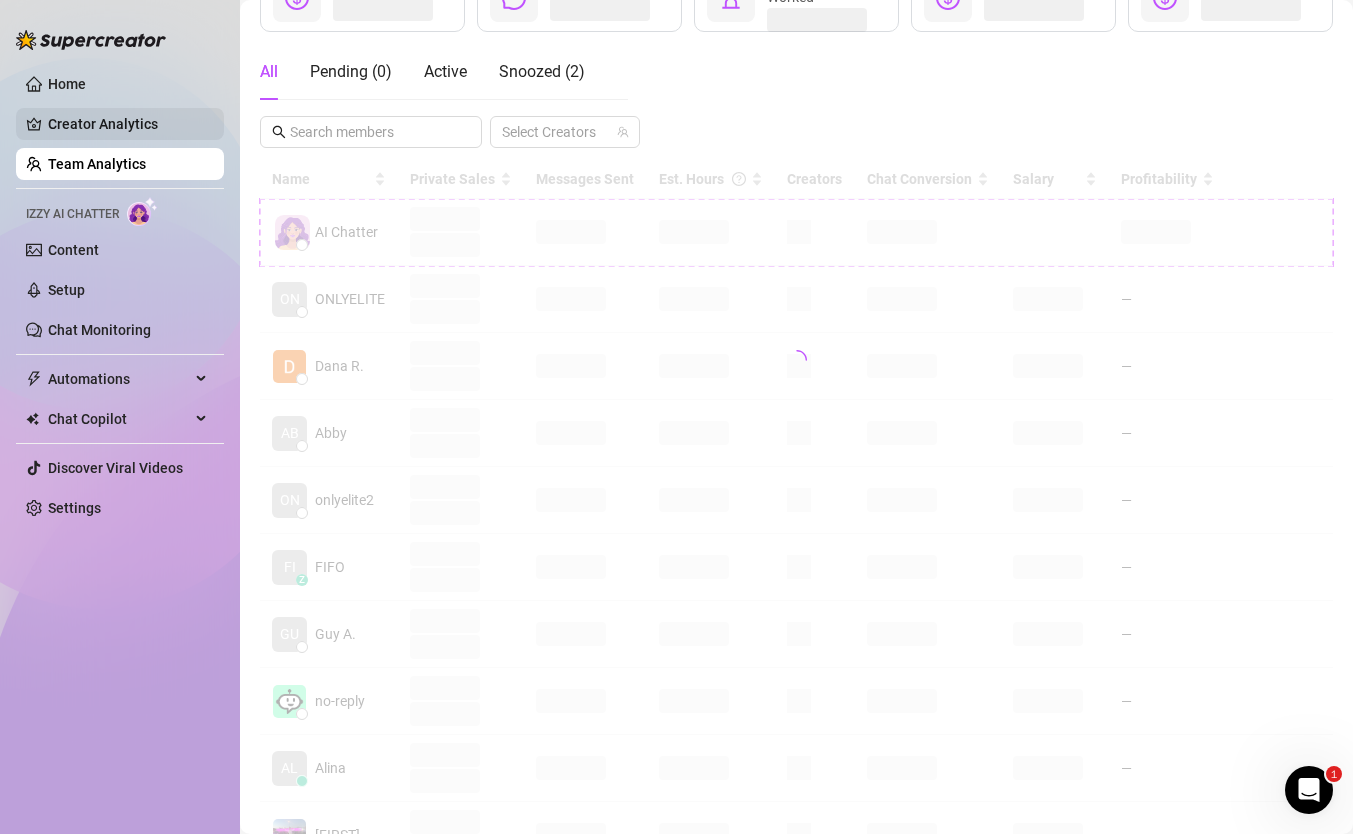 click on "Creator Analytics" at bounding box center (128, 124) 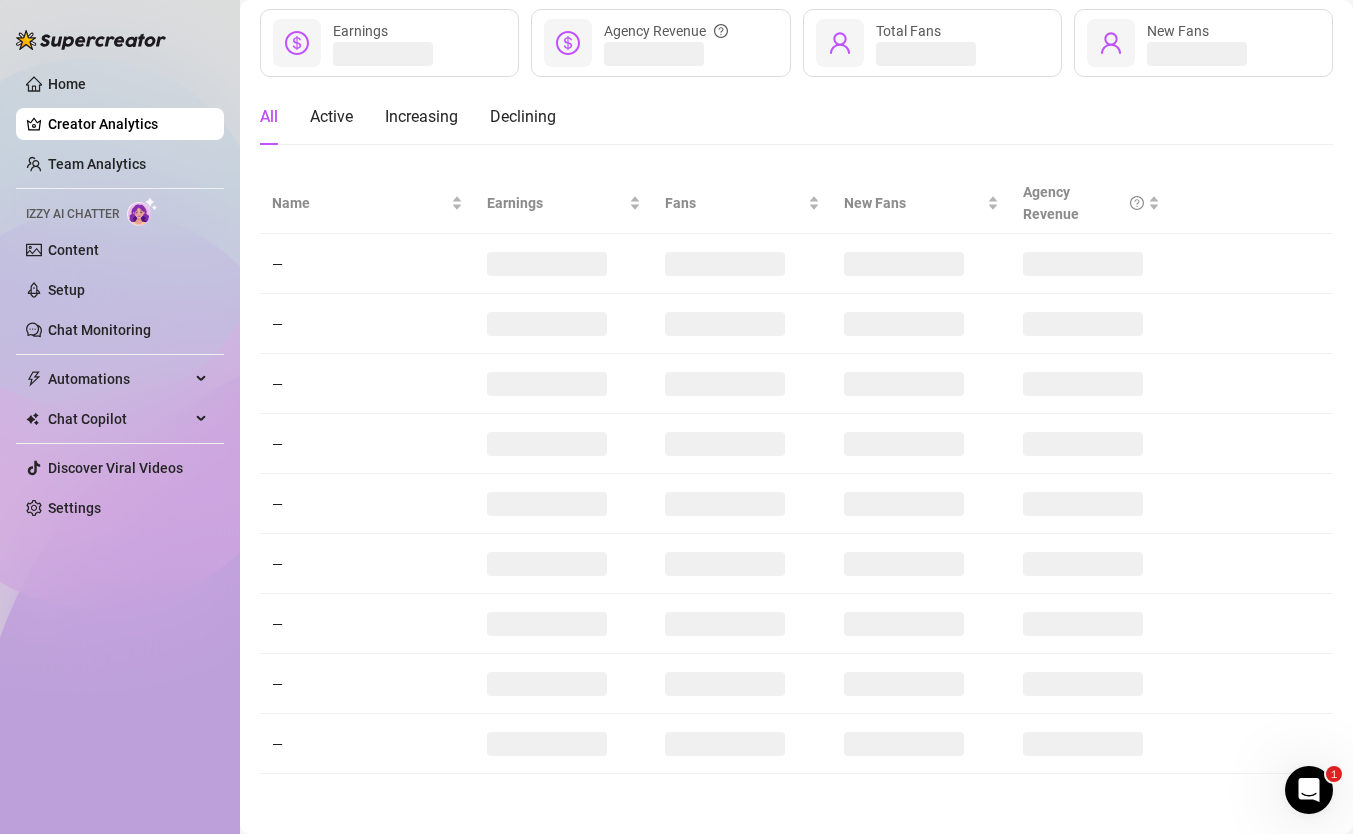 scroll, scrollTop: 0, scrollLeft: 0, axis: both 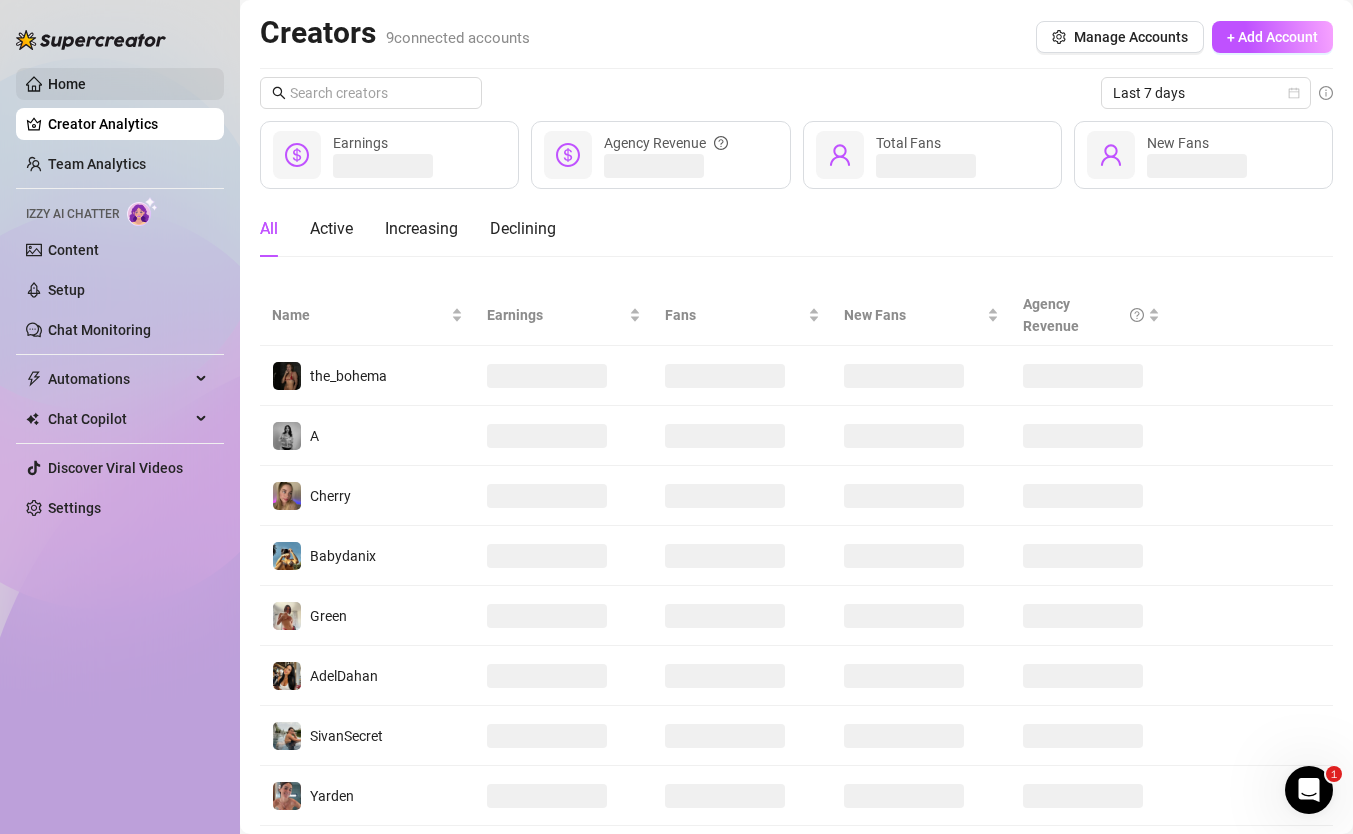 click on "Home" at bounding box center [67, 84] 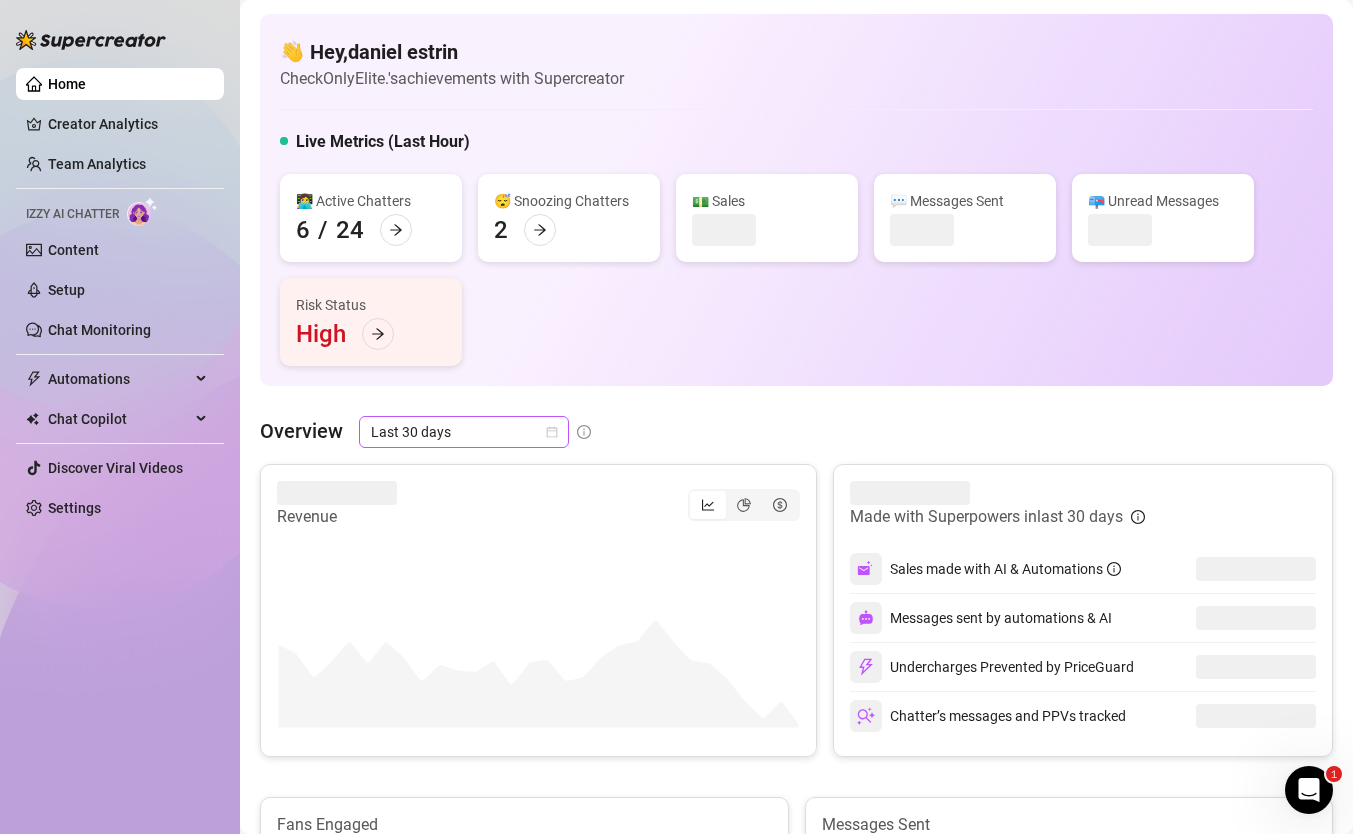 click on "Last 30 days" at bounding box center (464, 432) 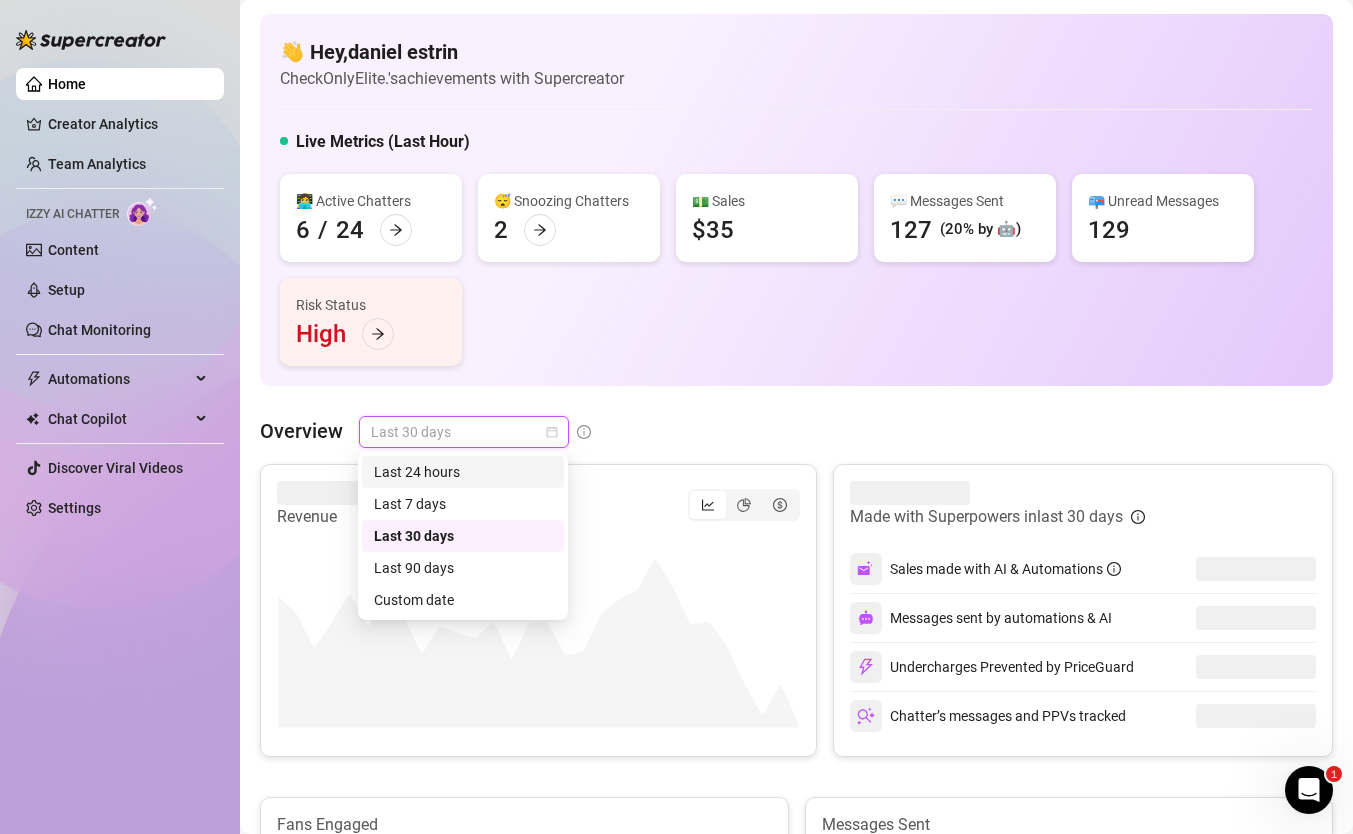 click on "Last 24 hours" at bounding box center [463, 472] 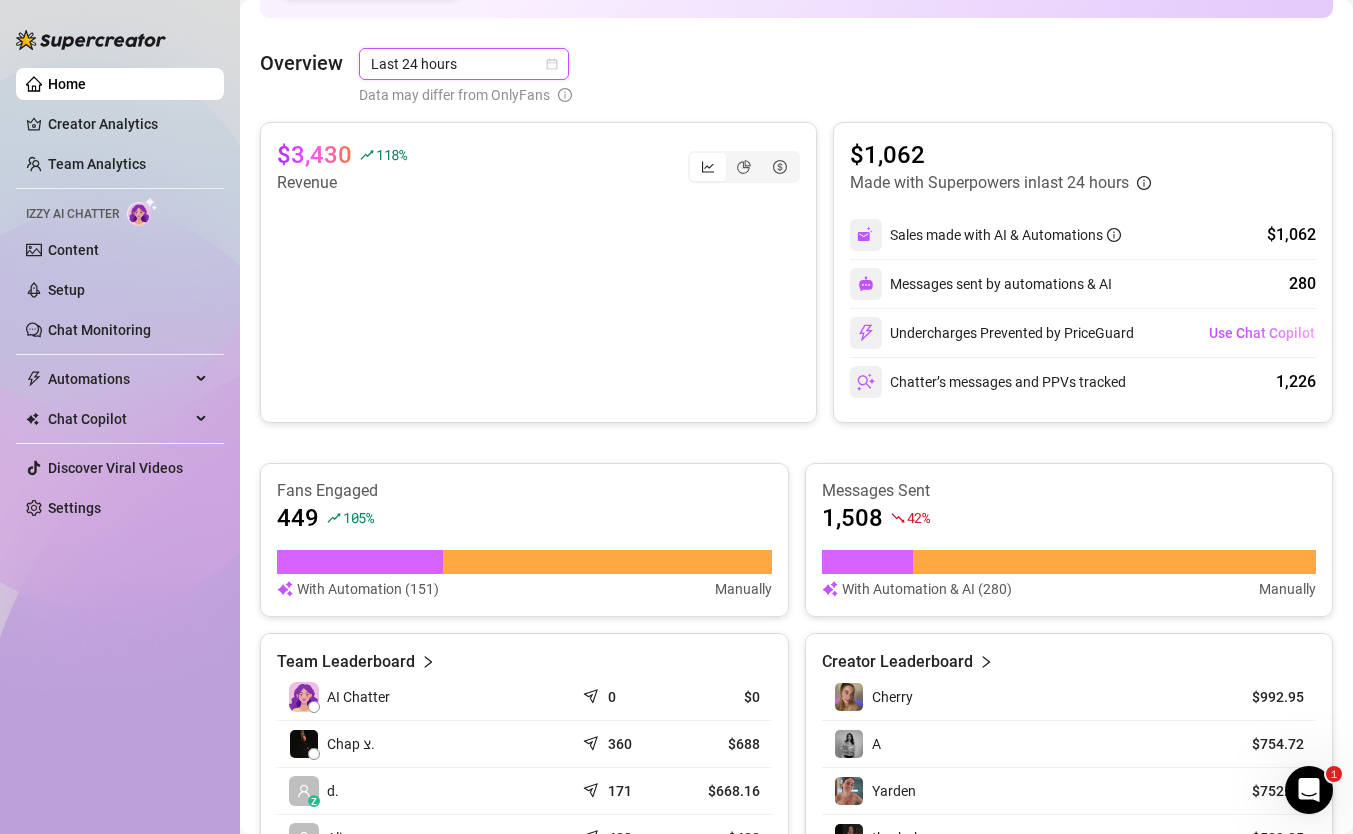 scroll, scrollTop: 384, scrollLeft: 0, axis: vertical 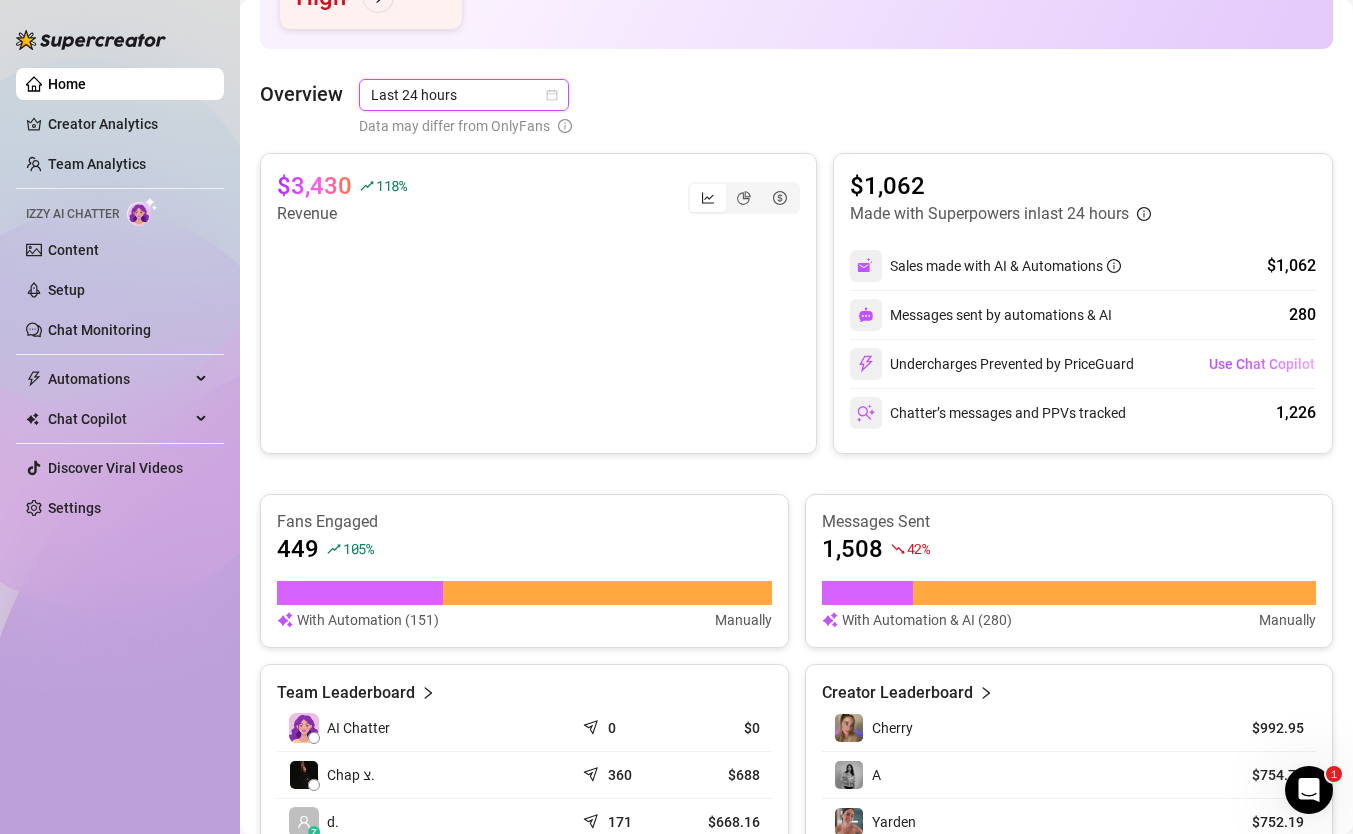 click on "Last 24 hours" at bounding box center [464, 95] 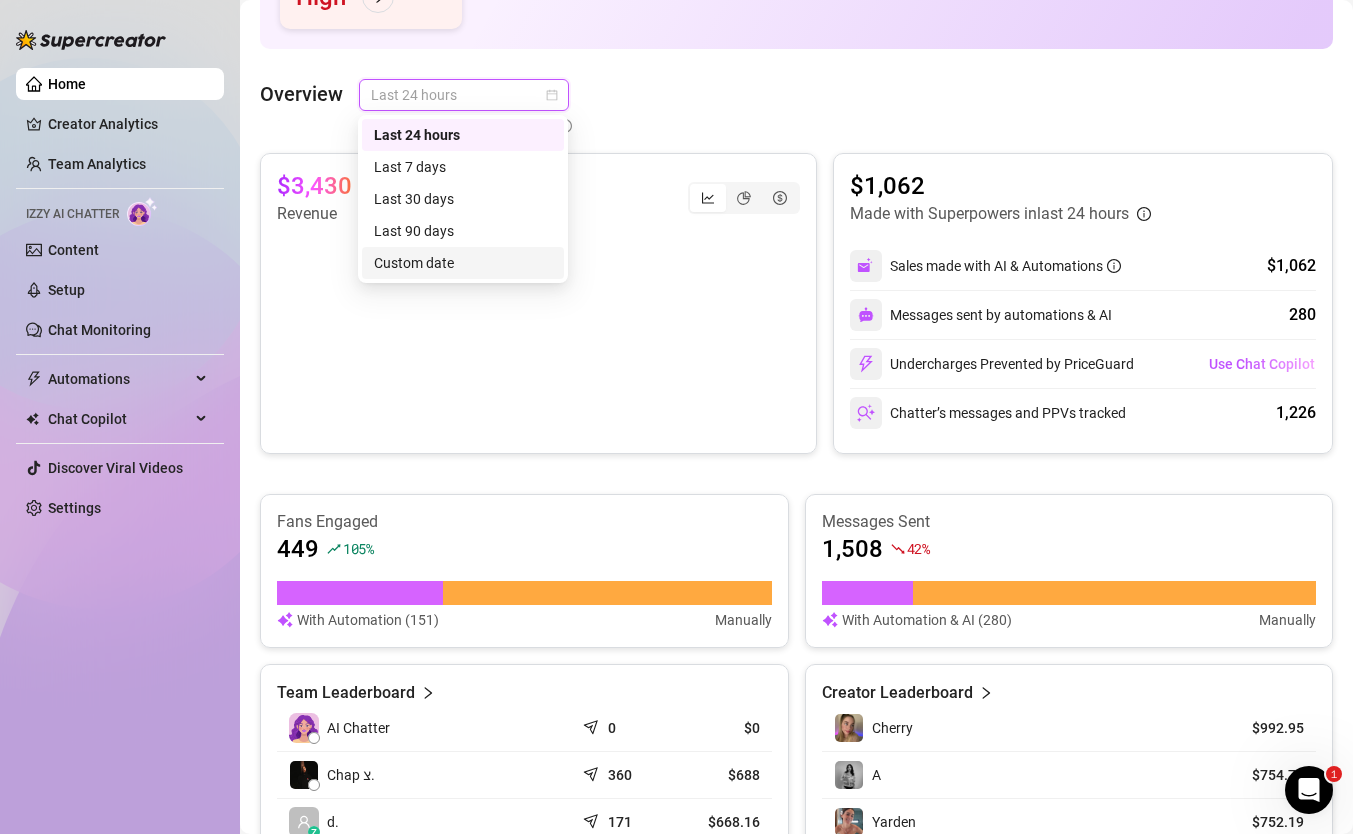 click on "Custom date" at bounding box center [463, 263] 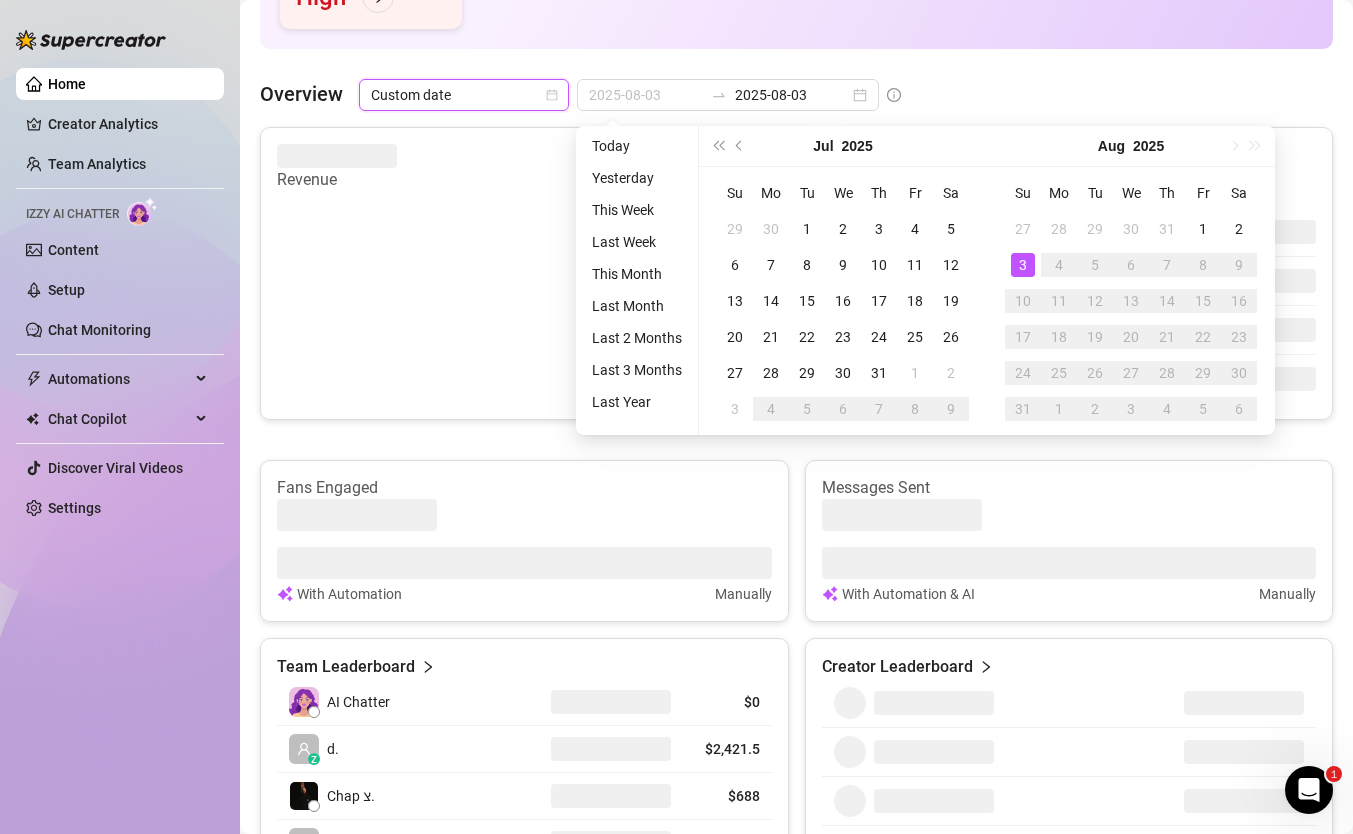 click on "3" at bounding box center (1023, 265) 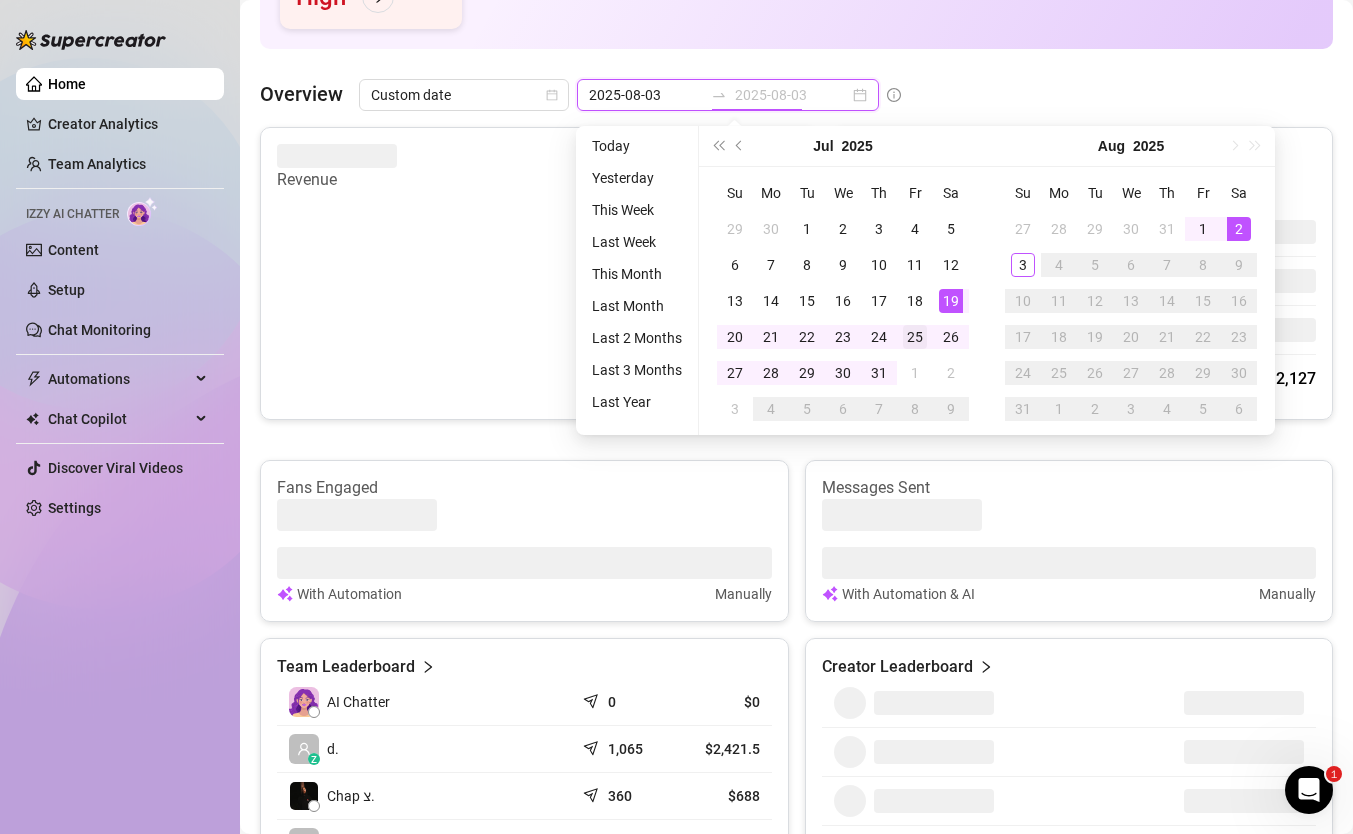 type on "2025-08-02" 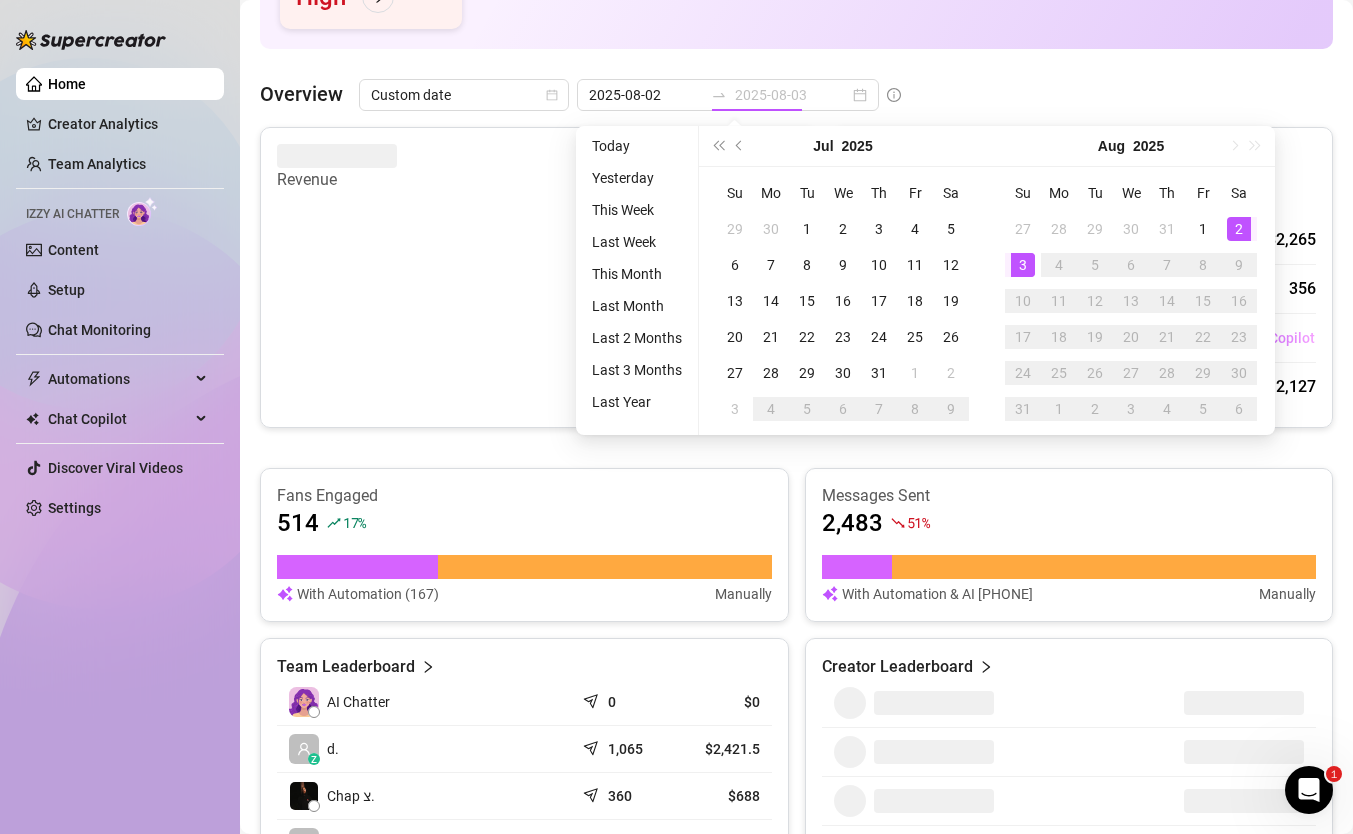click on "3" at bounding box center [1023, 265] 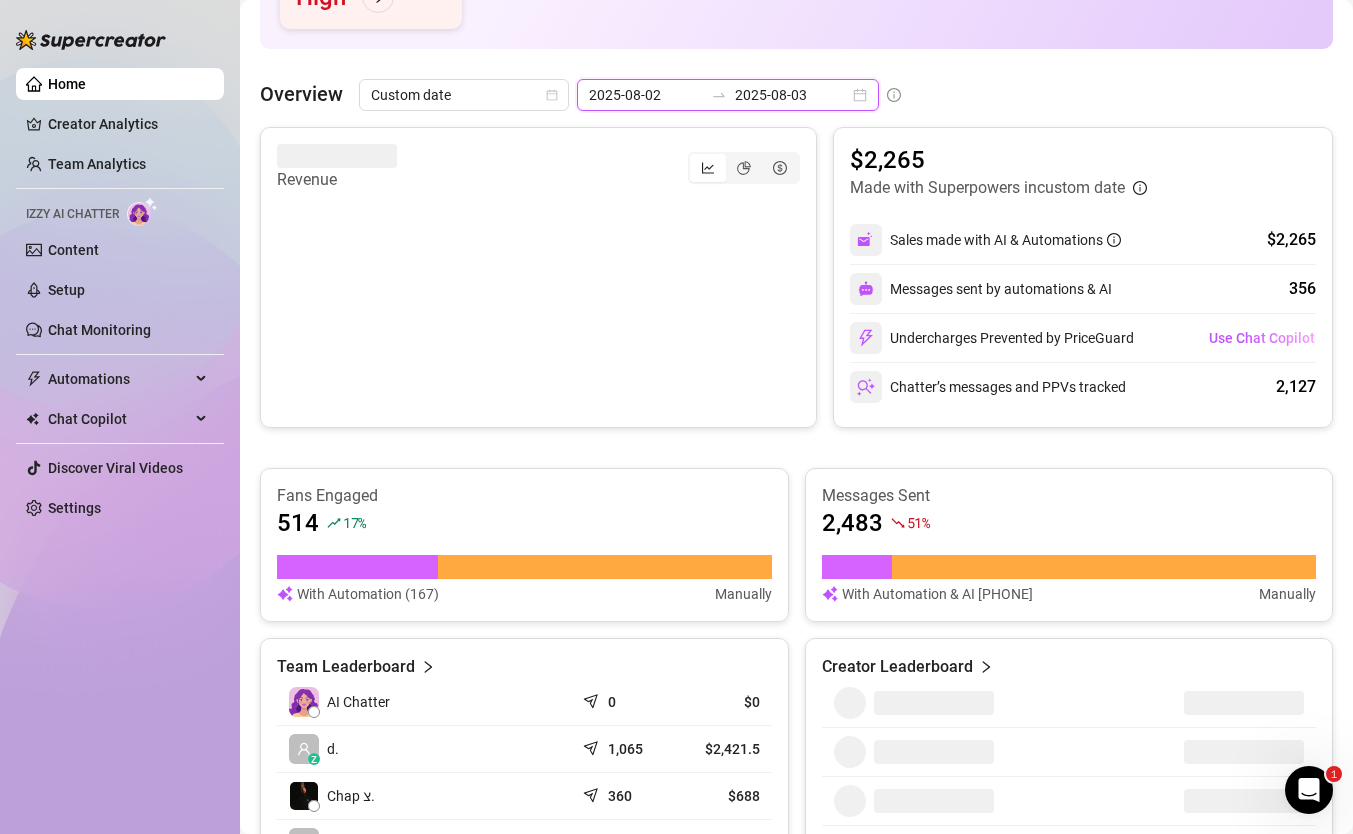 click on "2025-08-03" at bounding box center [792, 95] 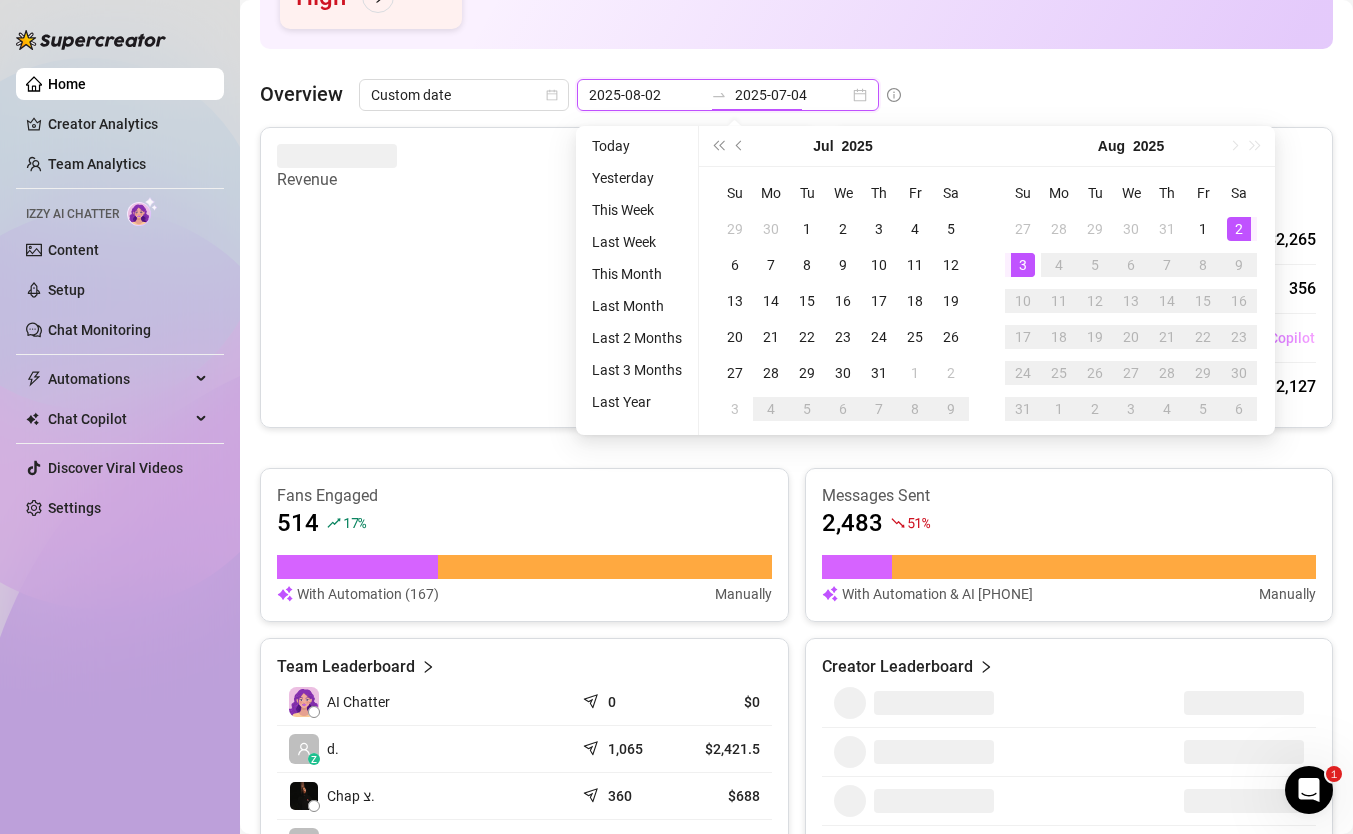 type on "2025-08-03" 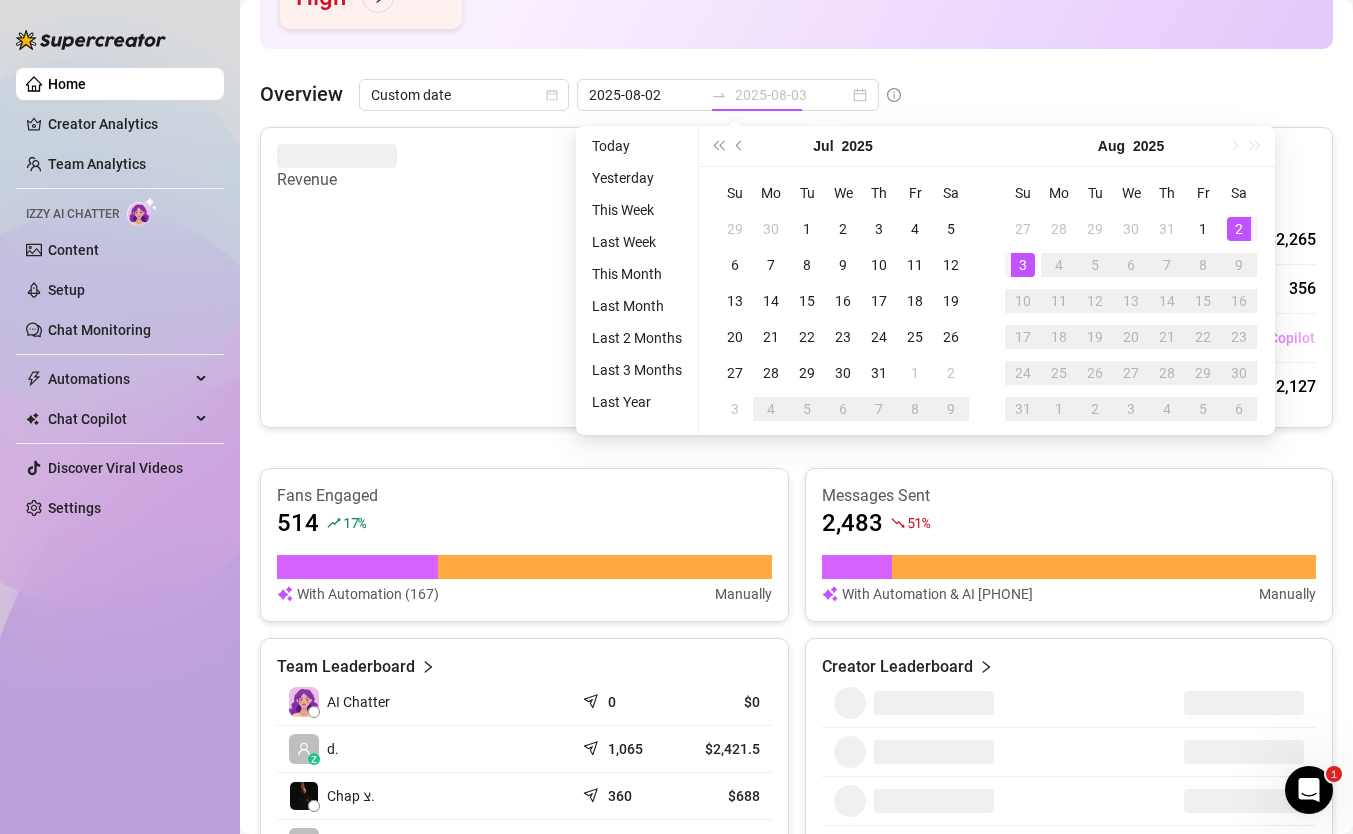 click on "3" at bounding box center [1023, 265] 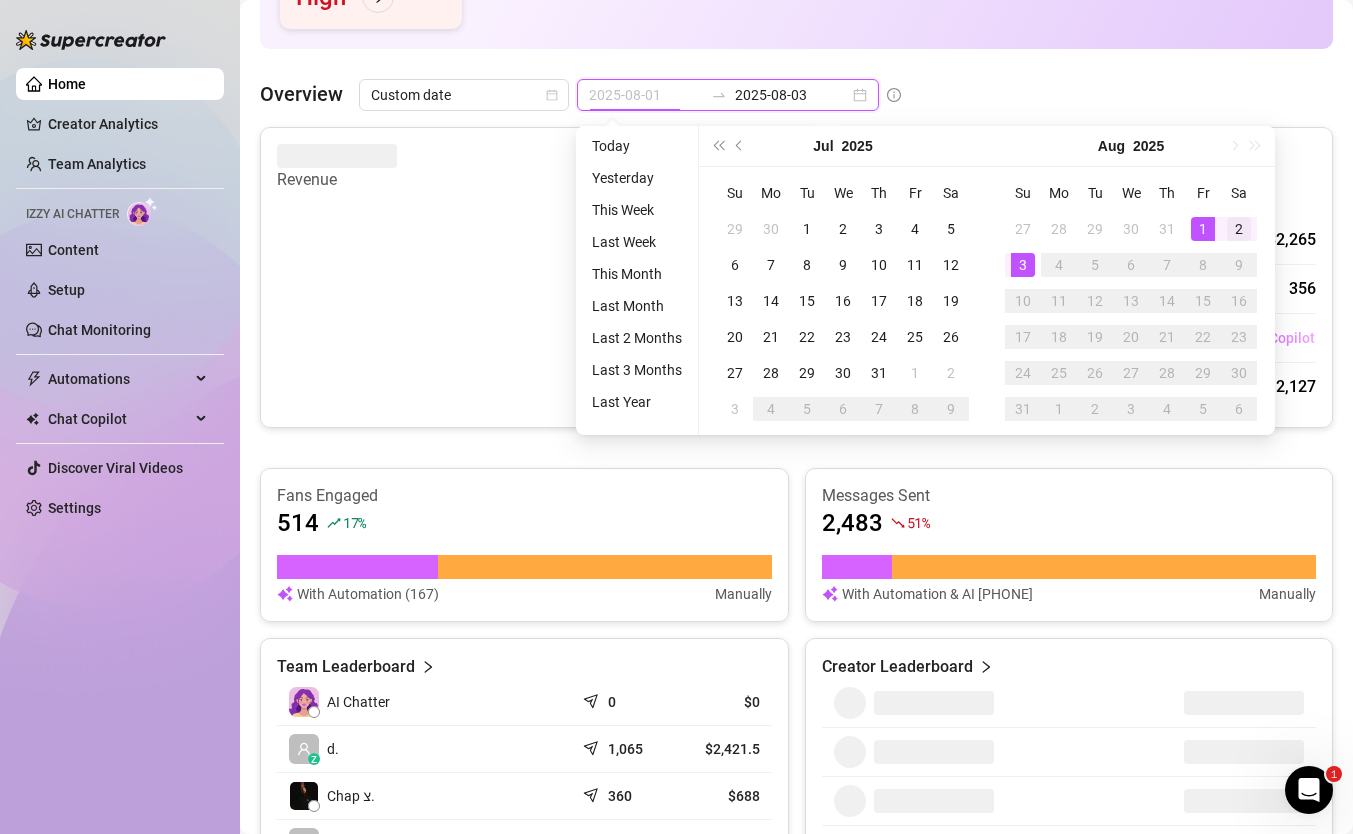 type on "2025-08-02" 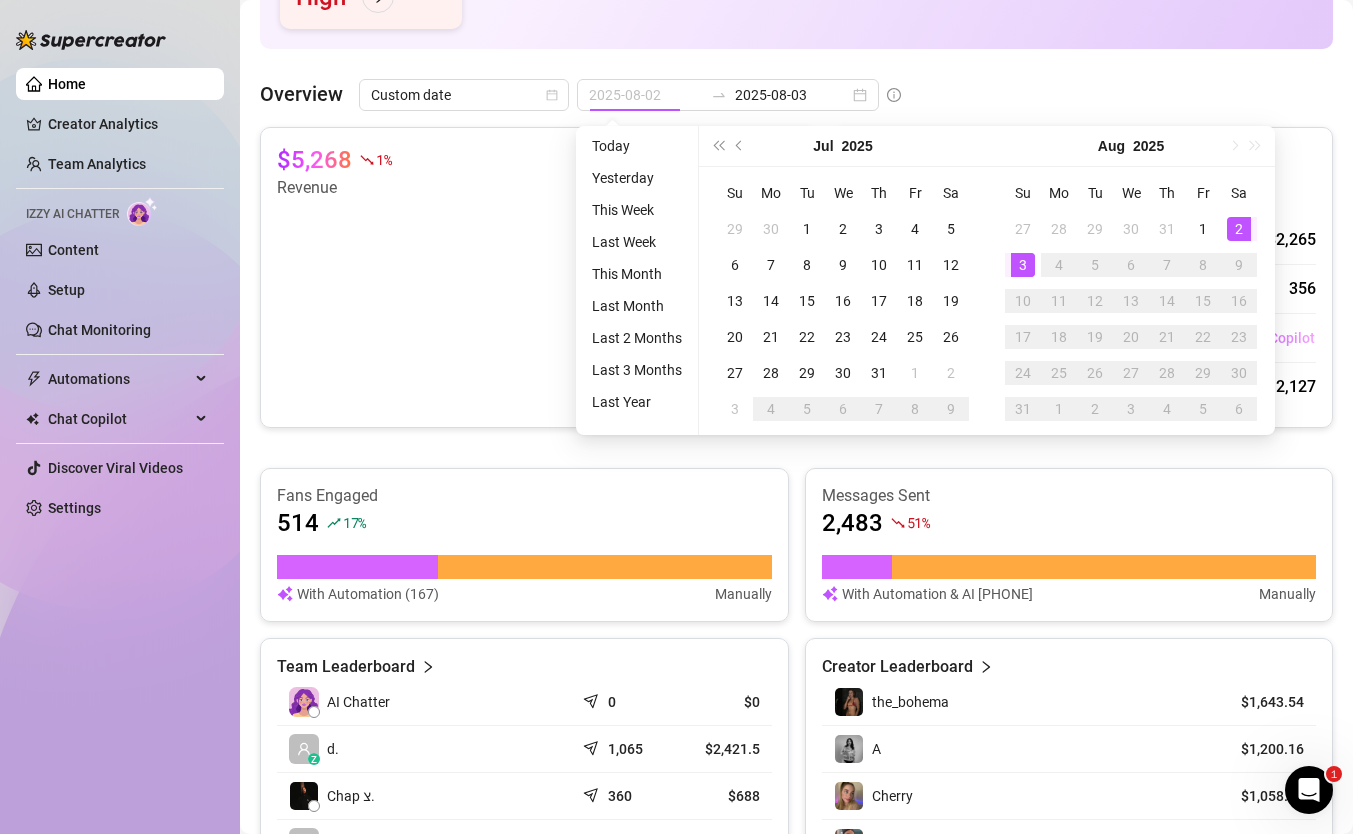 click on "2" at bounding box center [1239, 229] 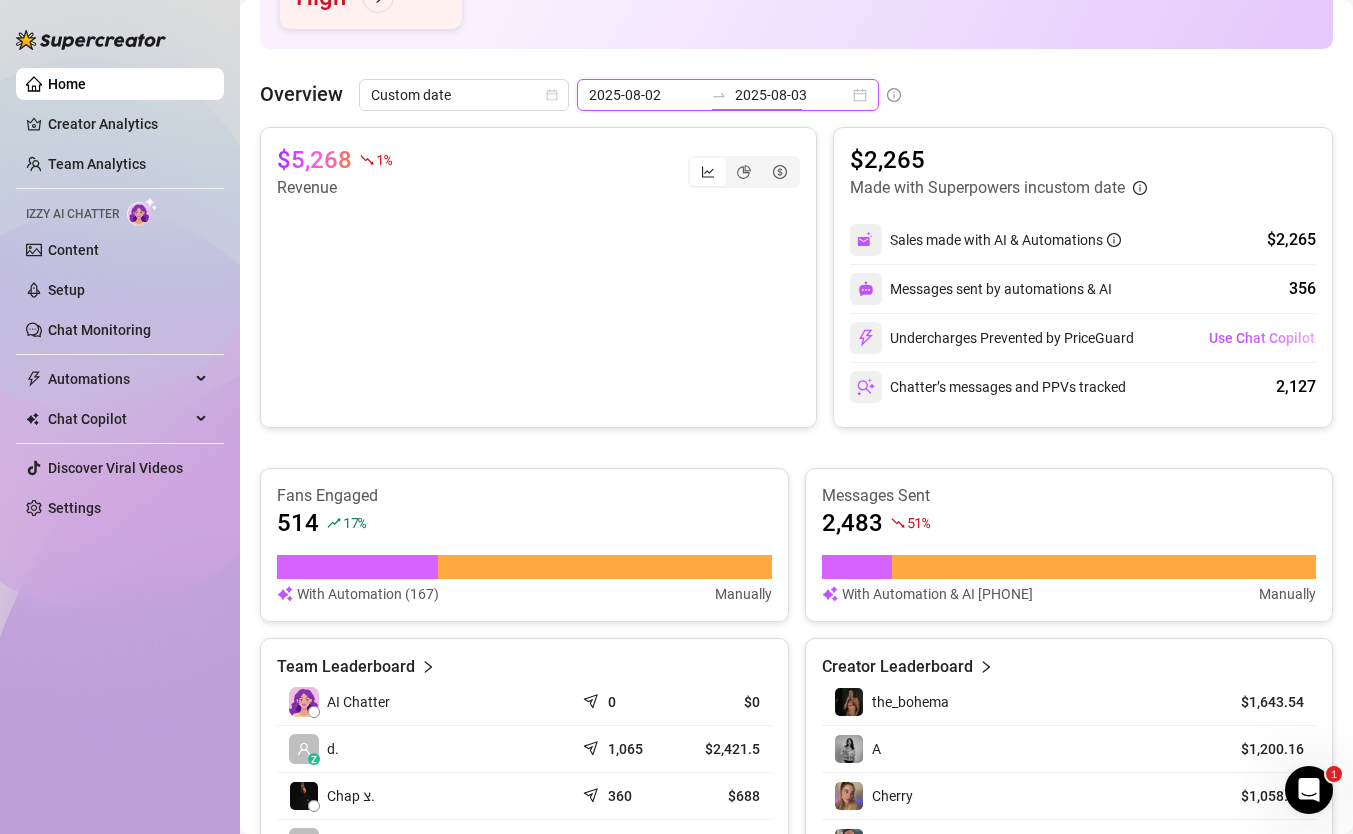 click on "2025-08-03" at bounding box center (792, 95) 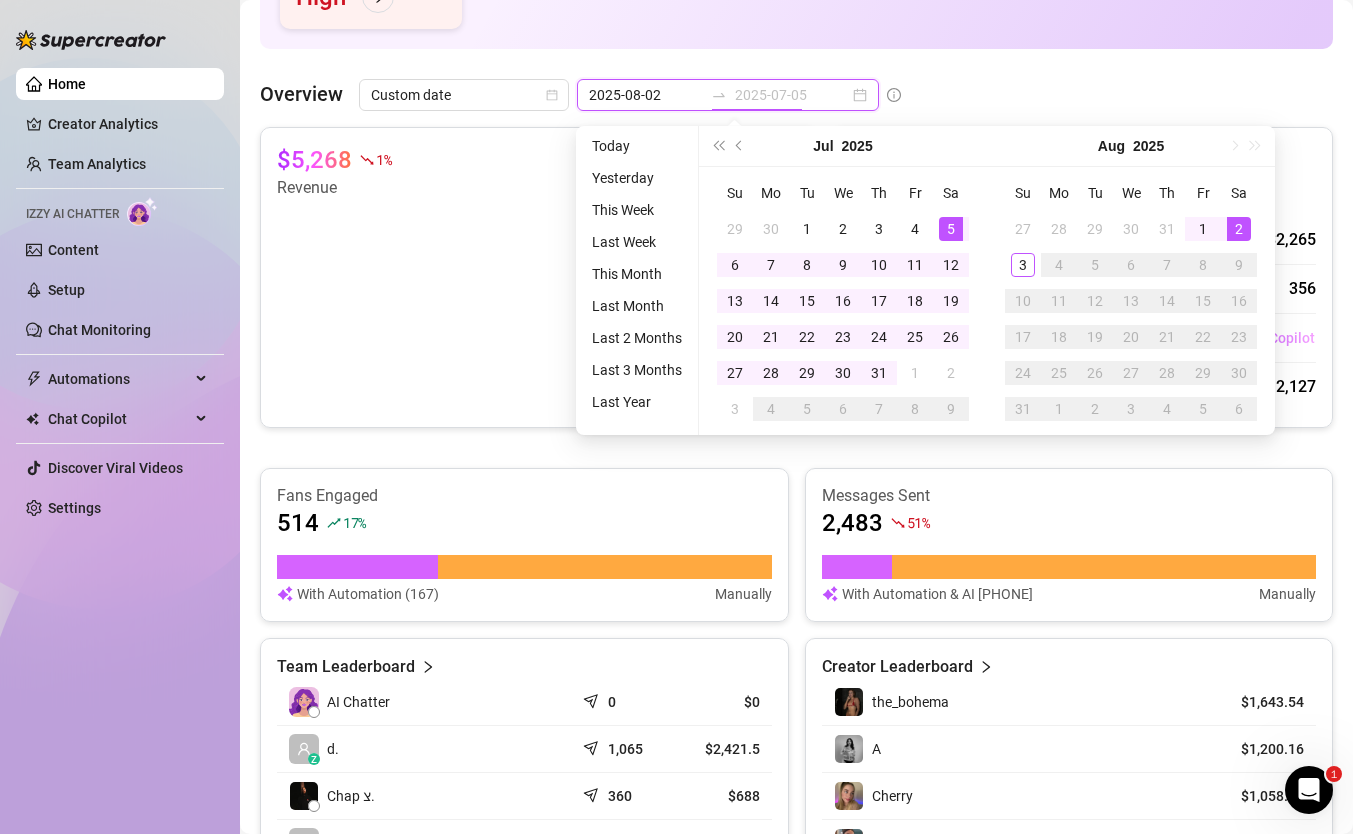 type on "2025-08-03" 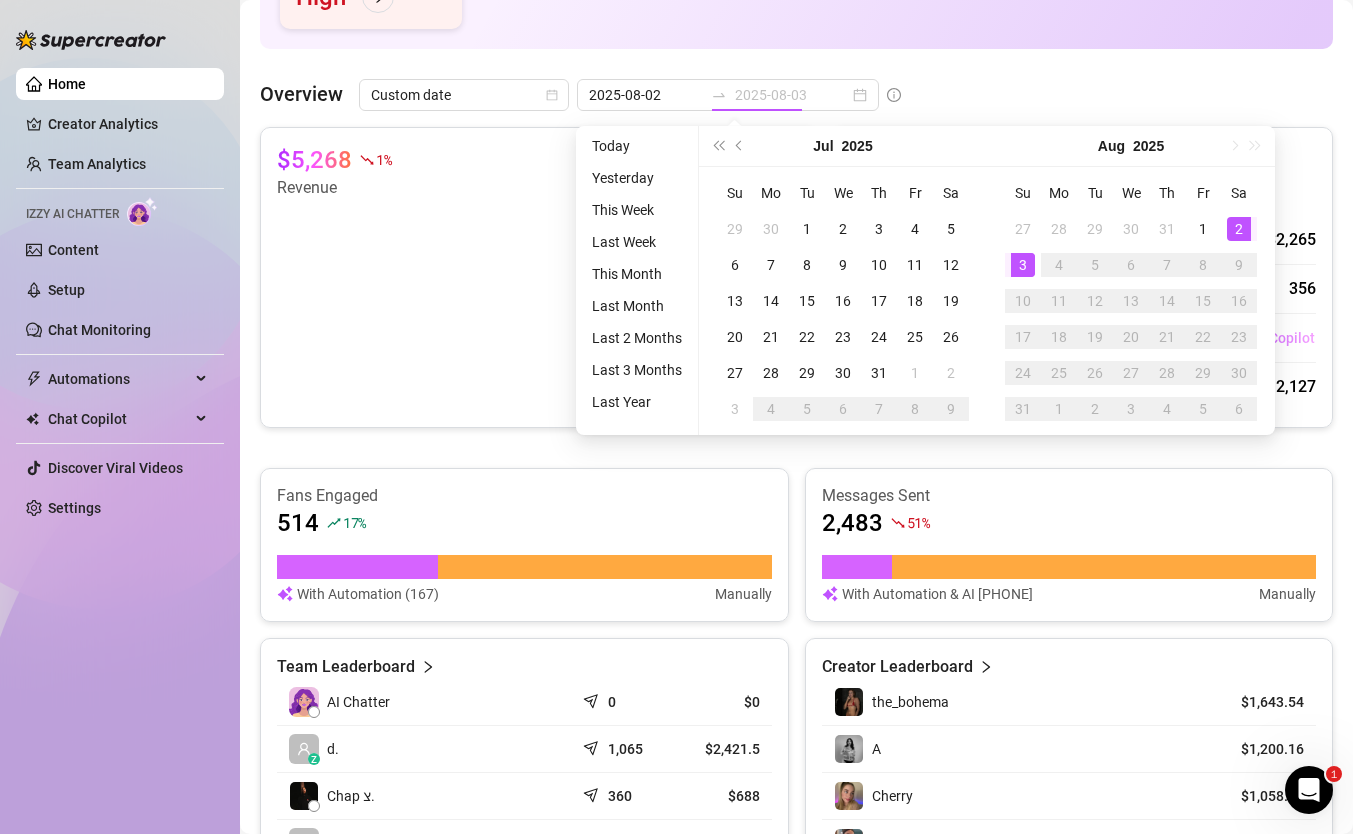 click on "3" at bounding box center [1023, 265] 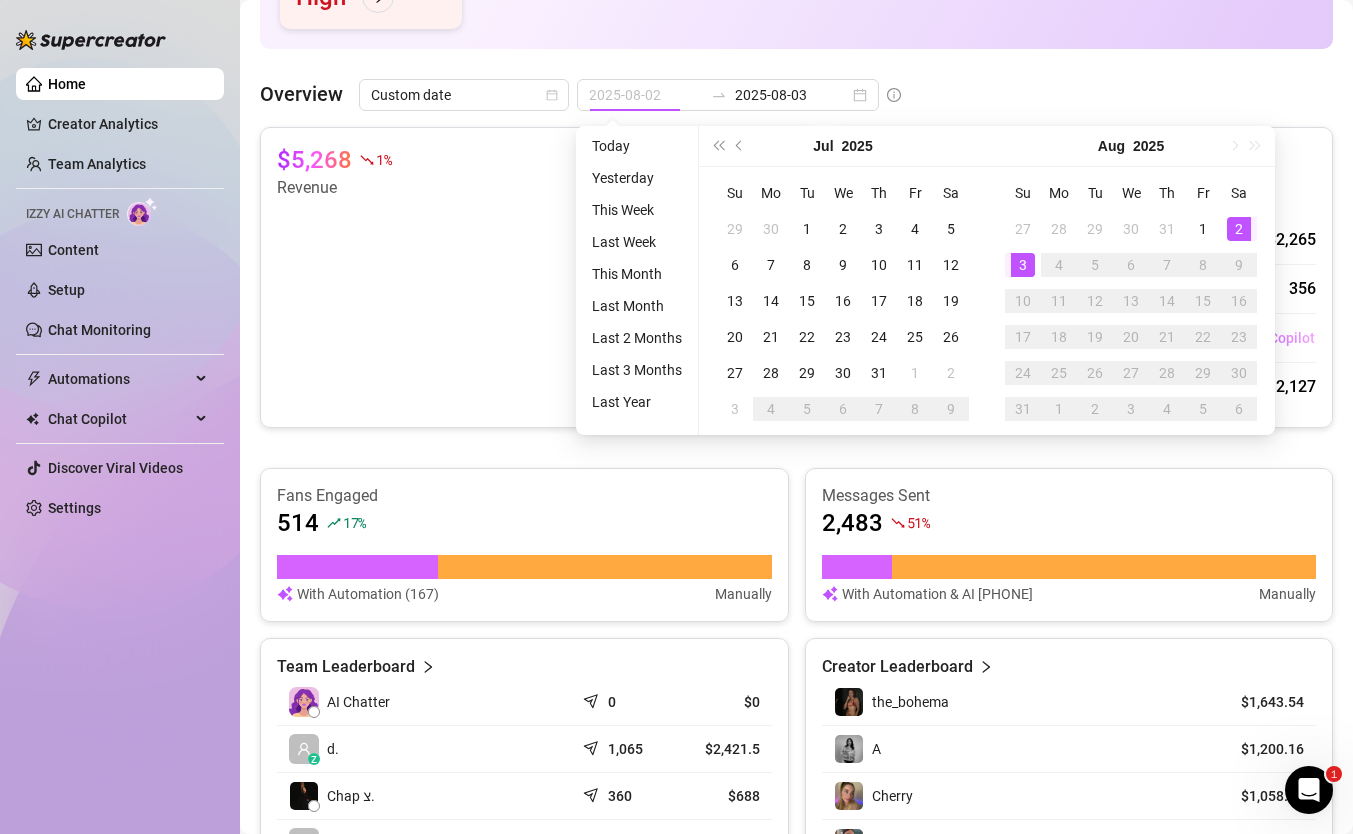 click on "3" at bounding box center [1023, 265] 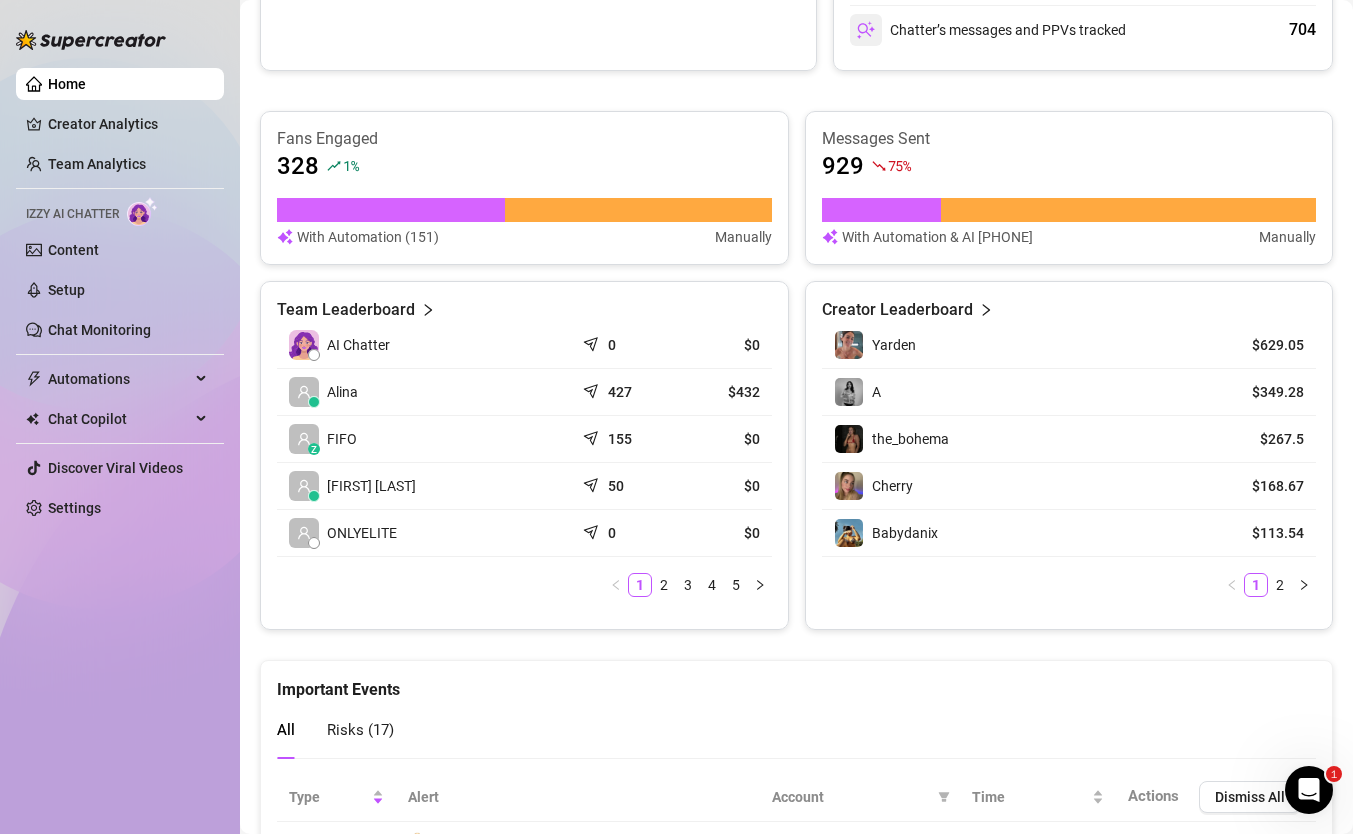 scroll, scrollTop: 0, scrollLeft: 0, axis: both 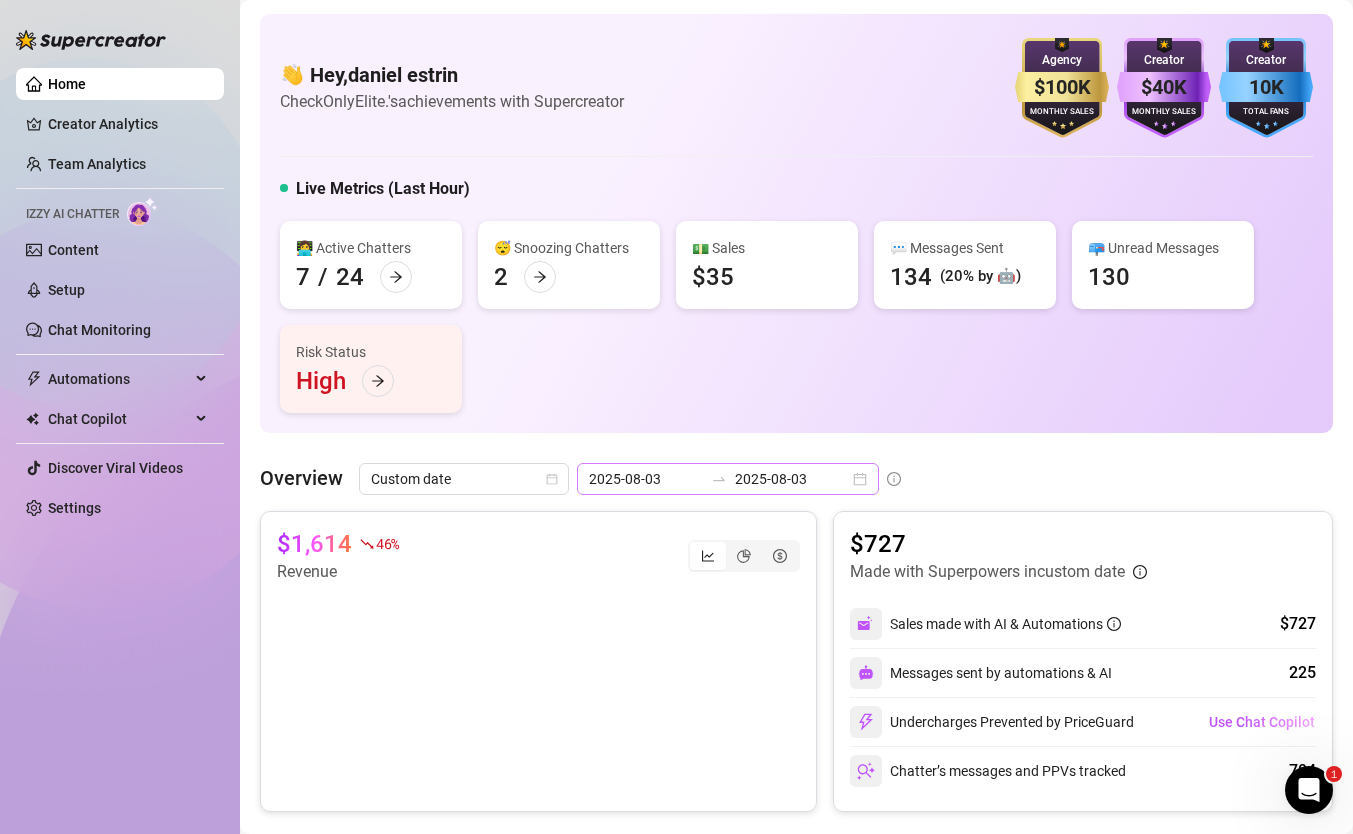 click on "[DATE] [DATE]" at bounding box center [728, 479] 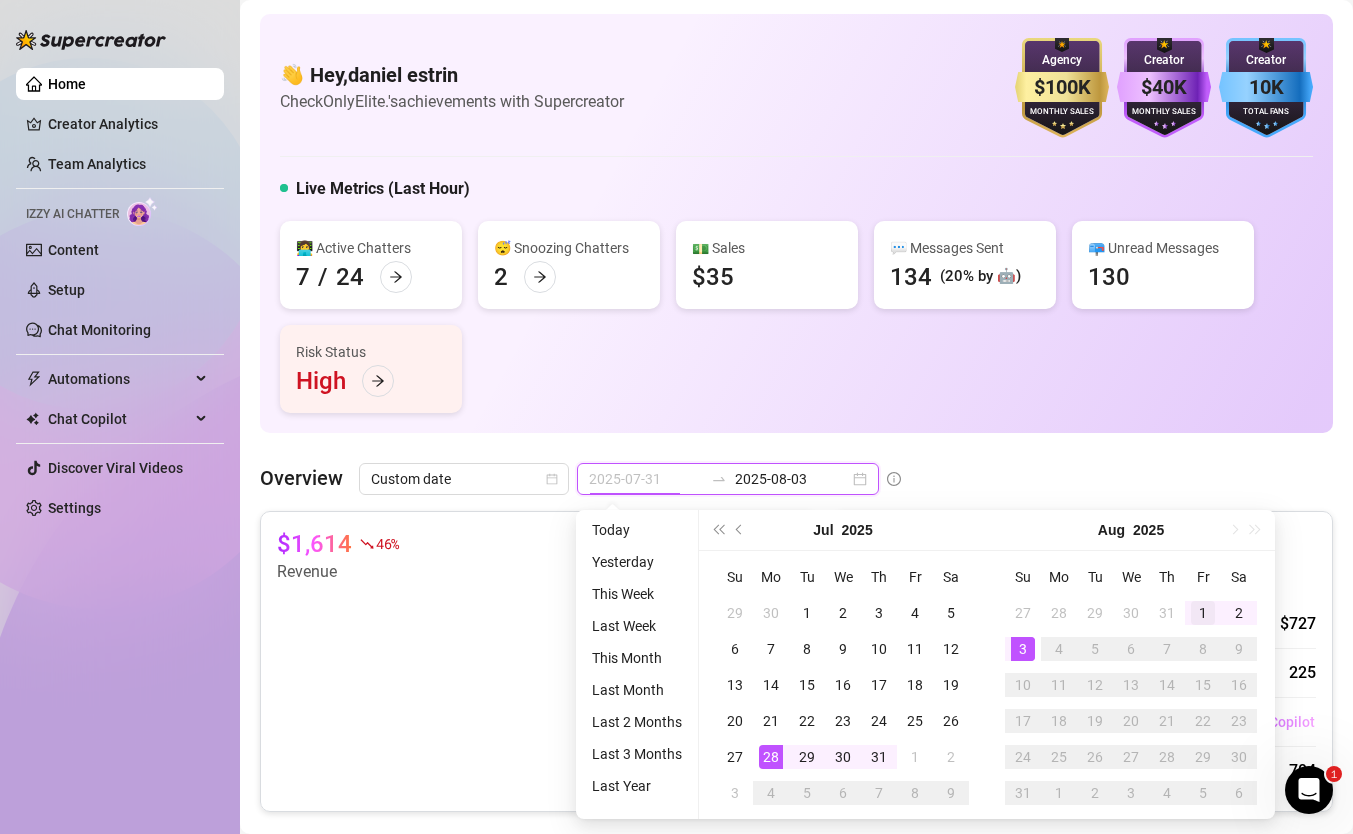 type on "2025-08-01" 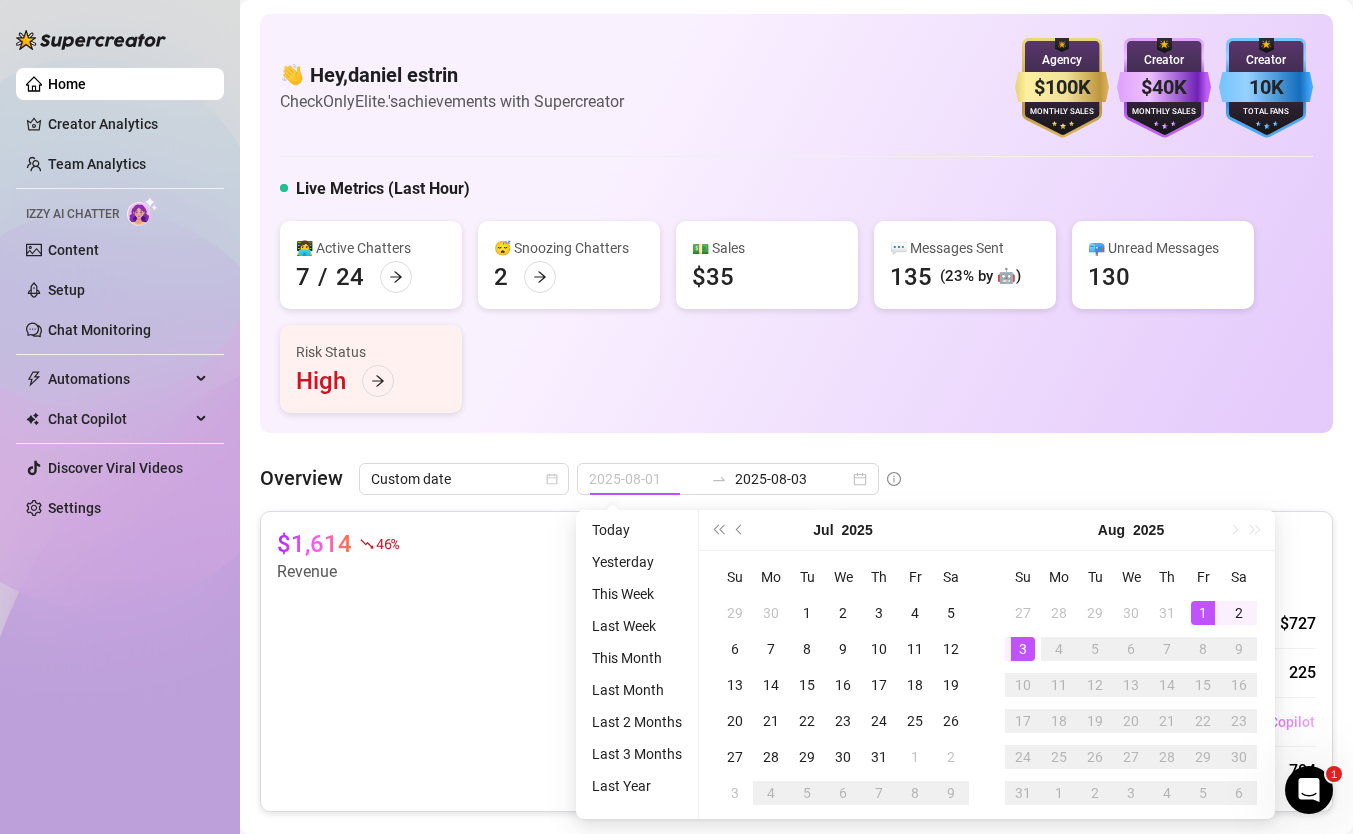 click on "1" at bounding box center (1203, 613) 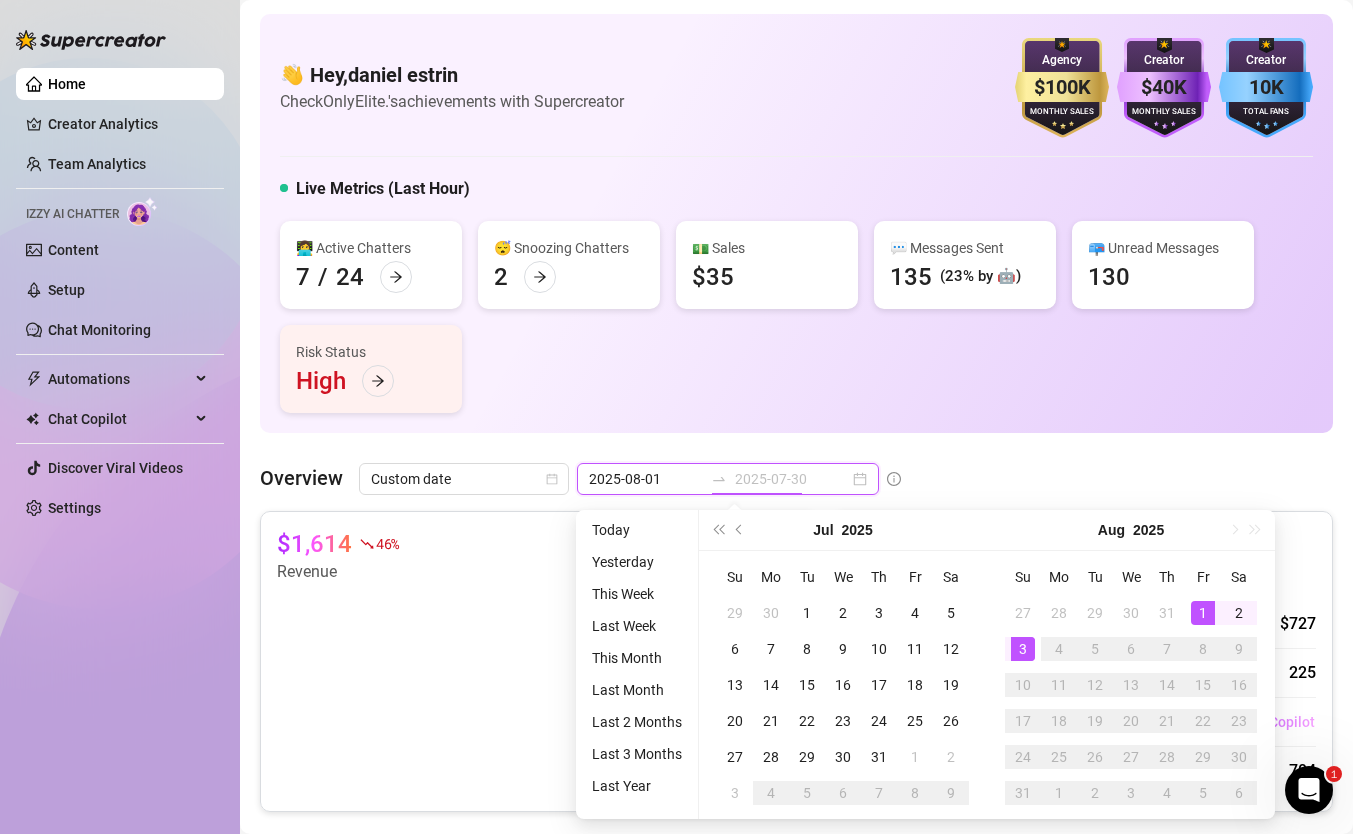 type on "2025-08-03" 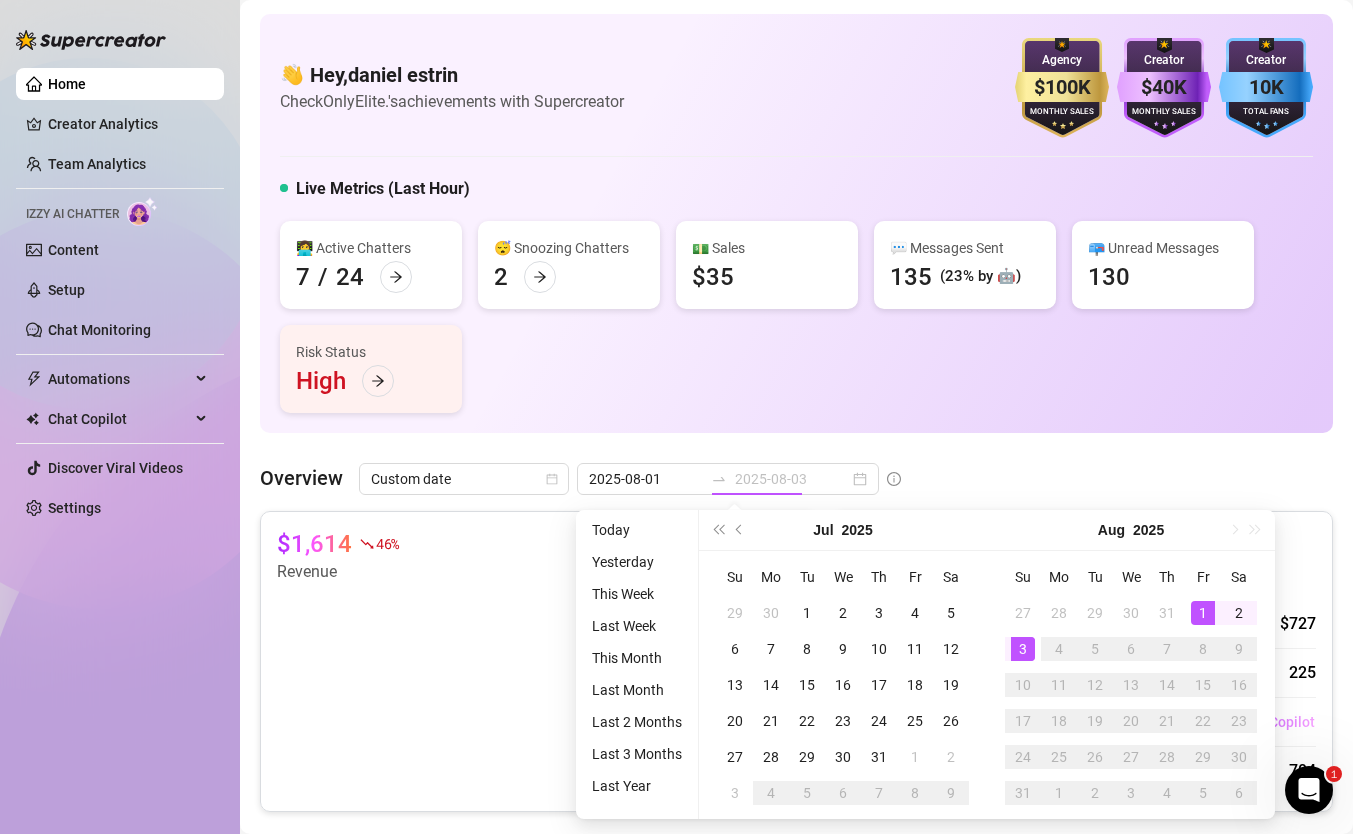 click on "3" at bounding box center (1023, 649) 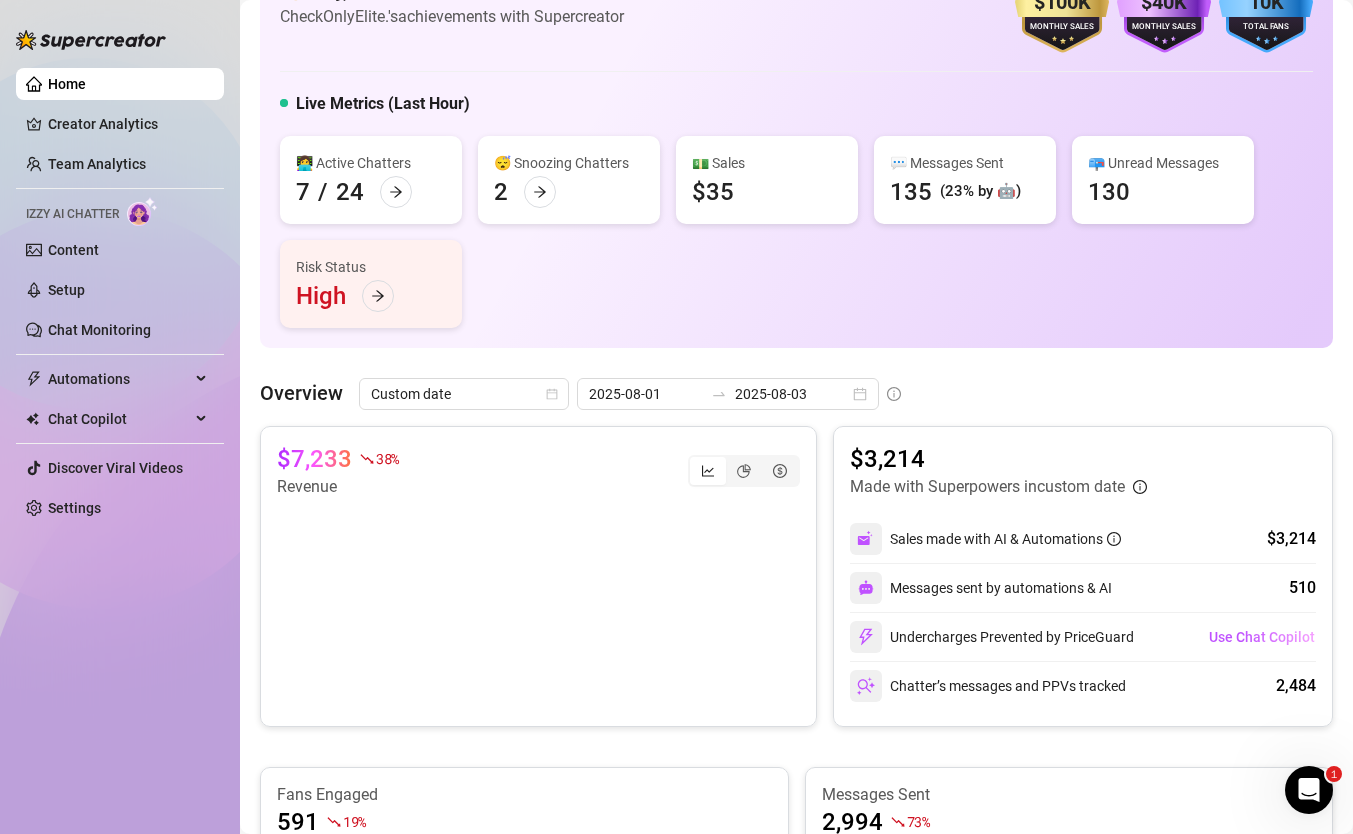 scroll, scrollTop: 86, scrollLeft: 0, axis: vertical 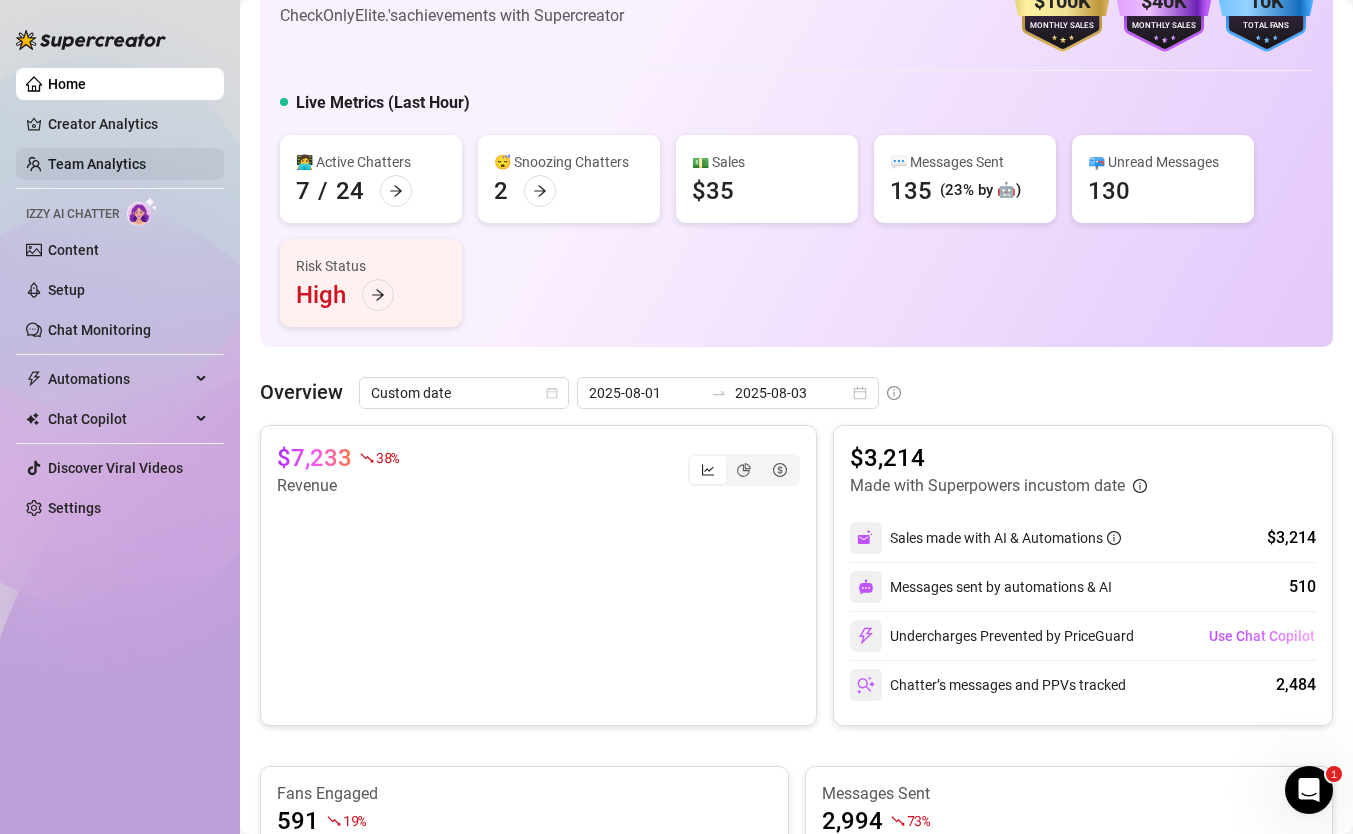 click on "Team Analytics" at bounding box center (97, 164) 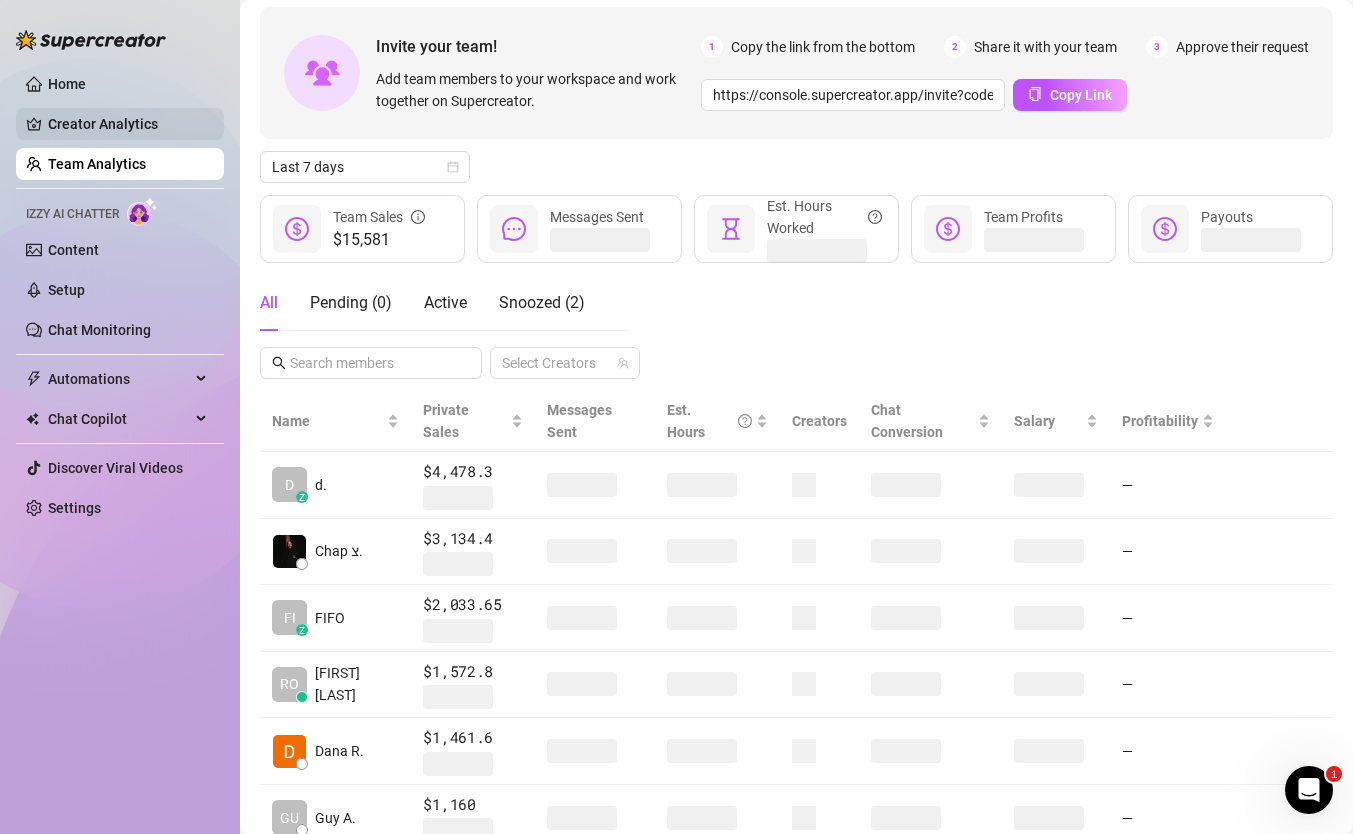 click on "Creator Analytics" at bounding box center [128, 124] 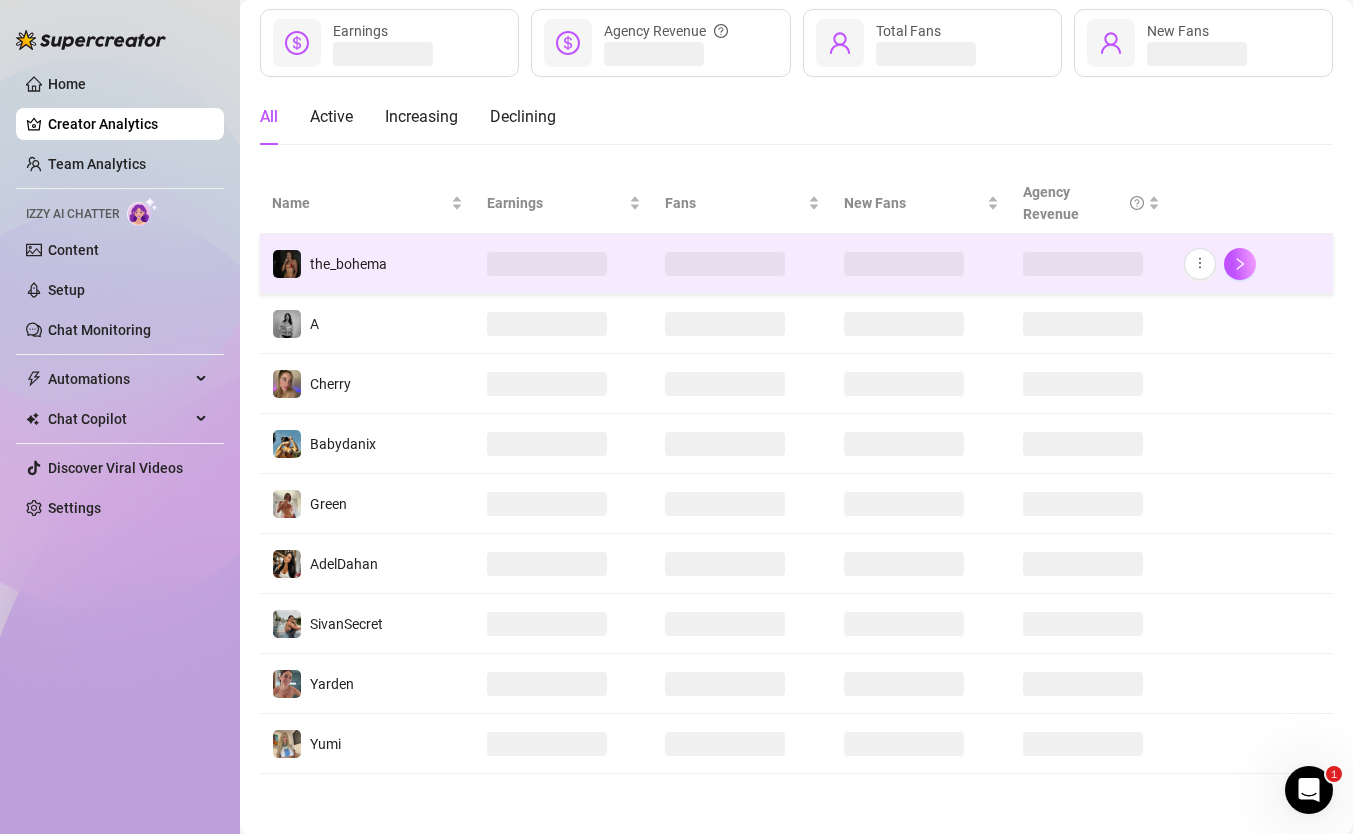 scroll, scrollTop: 0, scrollLeft: 0, axis: both 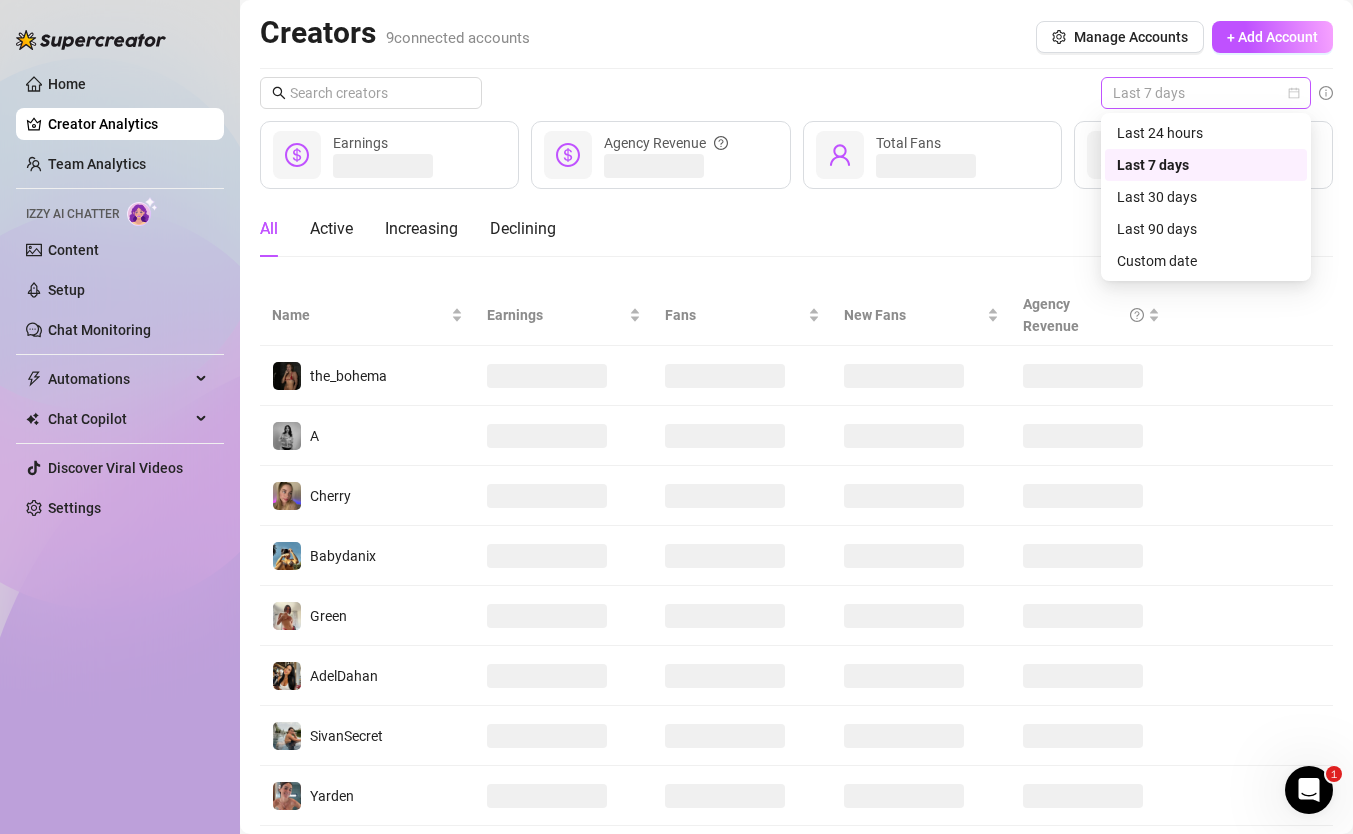 click on "Last 7 days" at bounding box center [1206, 93] 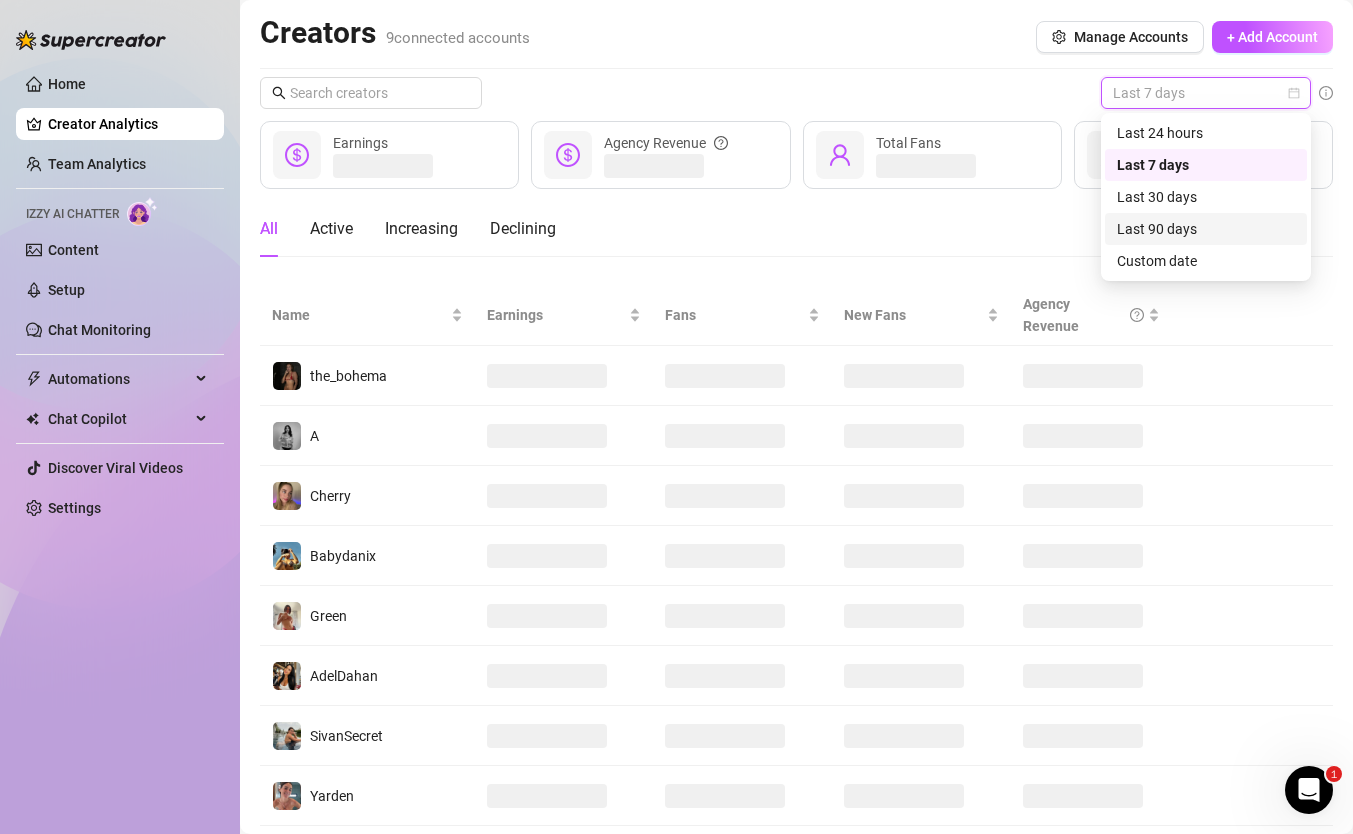 click on "Last 90 days" at bounding box center [1206, 229] 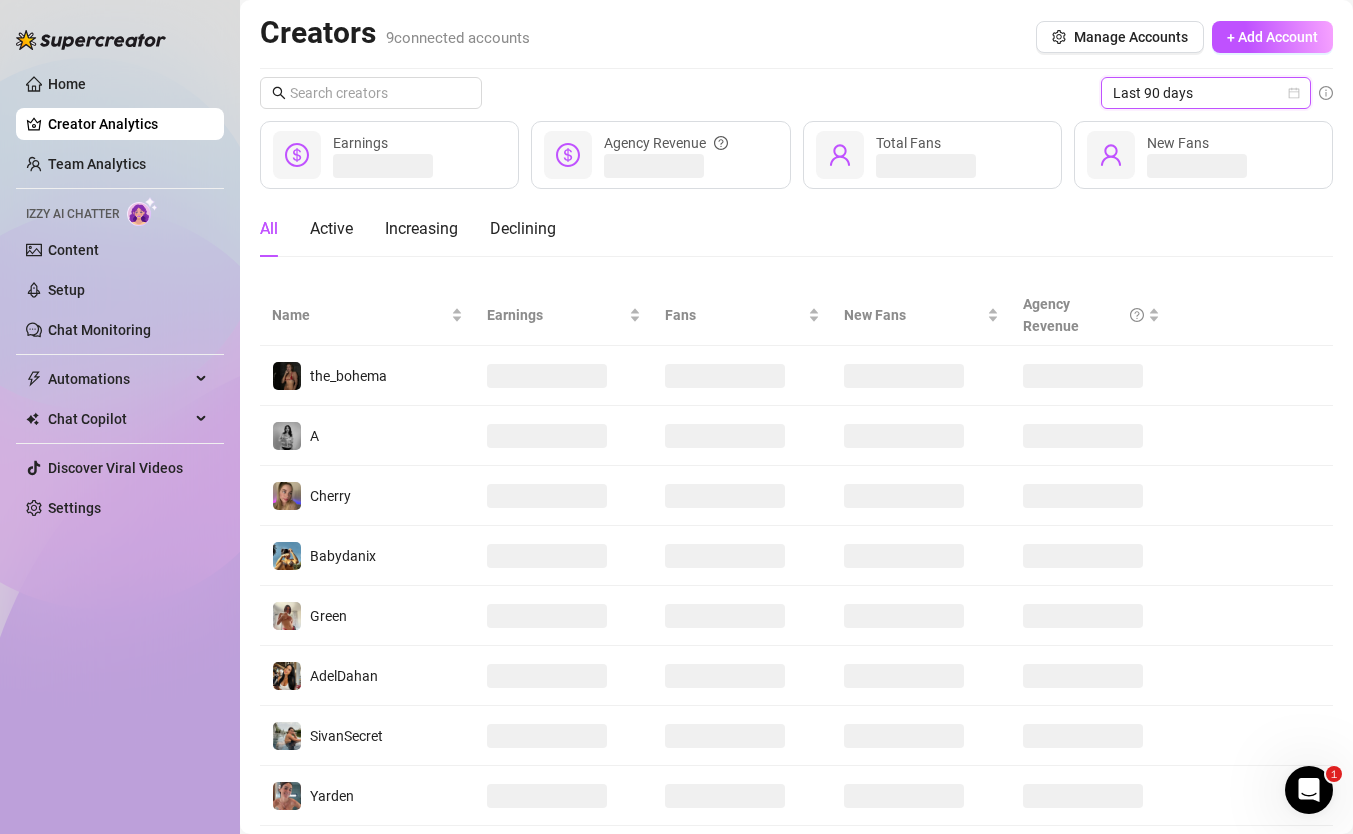 click on "All Active Increasing Declining" at bounding box center (796, 229) 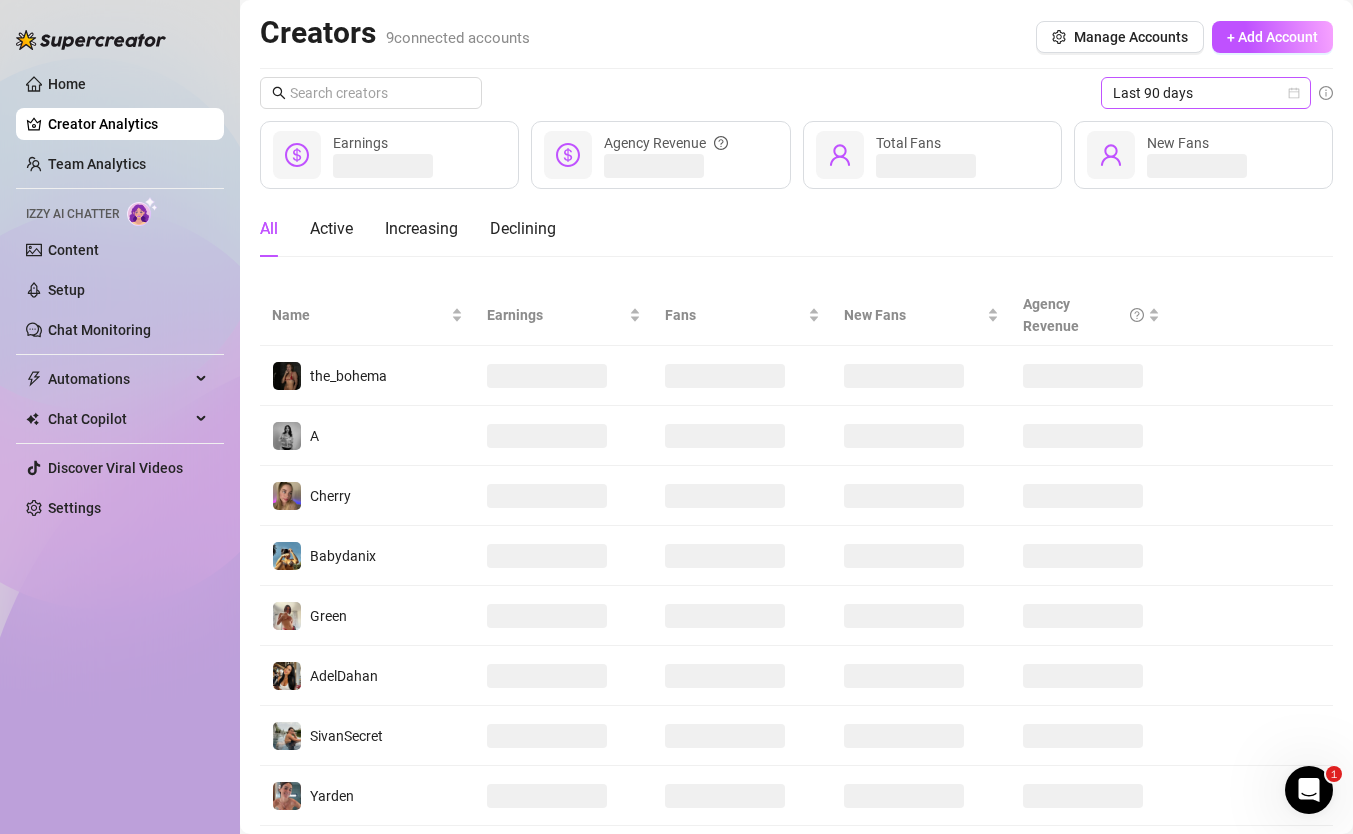 click on "Last 90 days" at bounding box center (1206, 93) 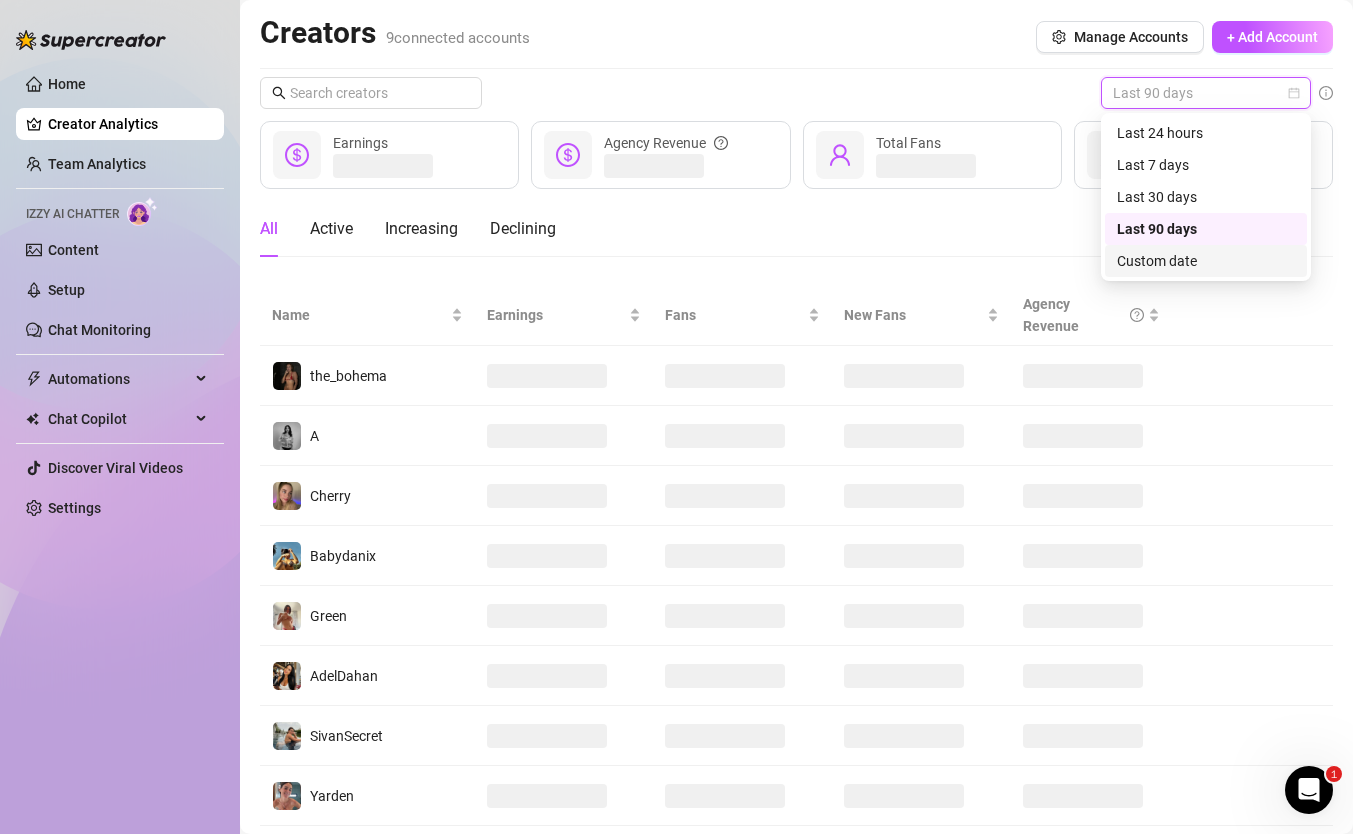 click on "Custom date" at bounding box center (1206, 261) 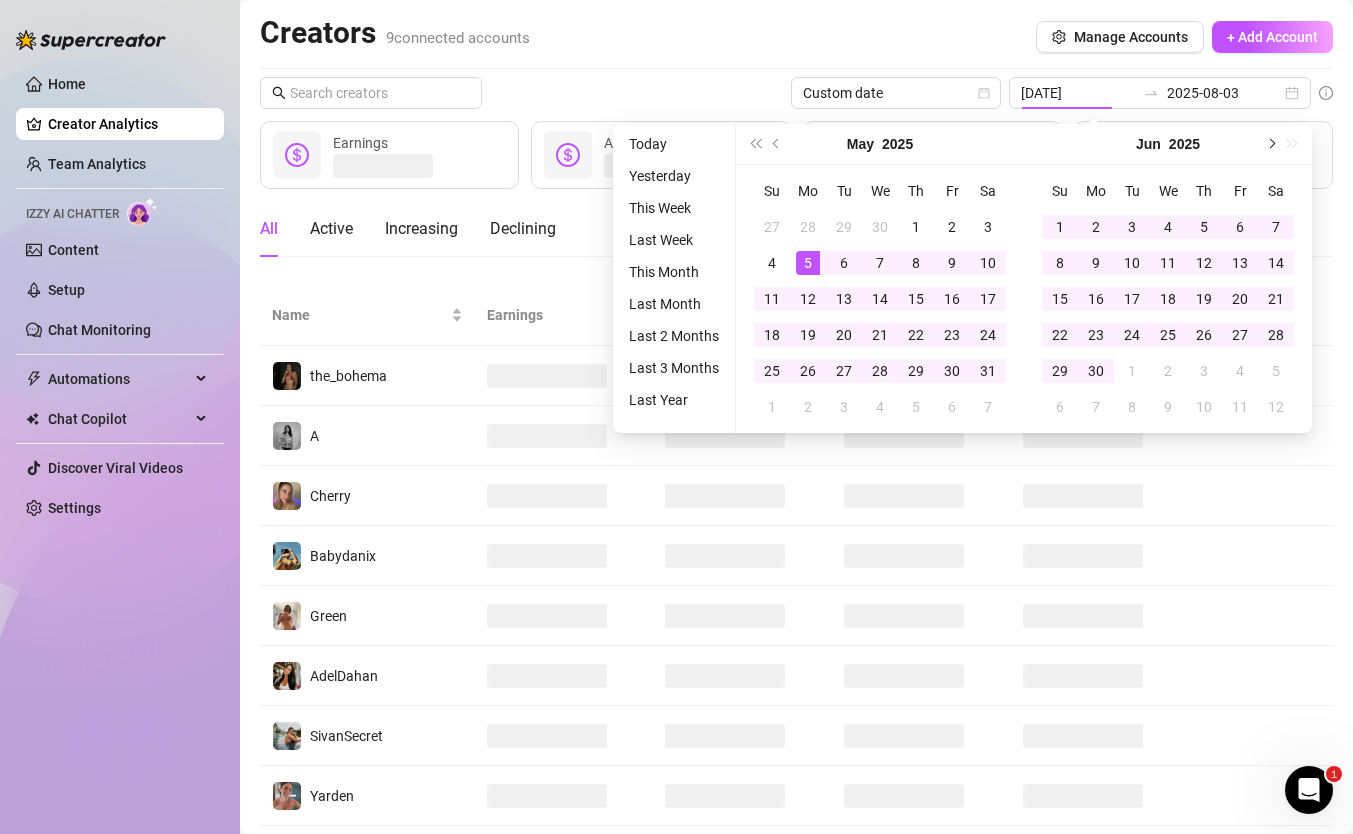 click at bounding box center [1270, 144] 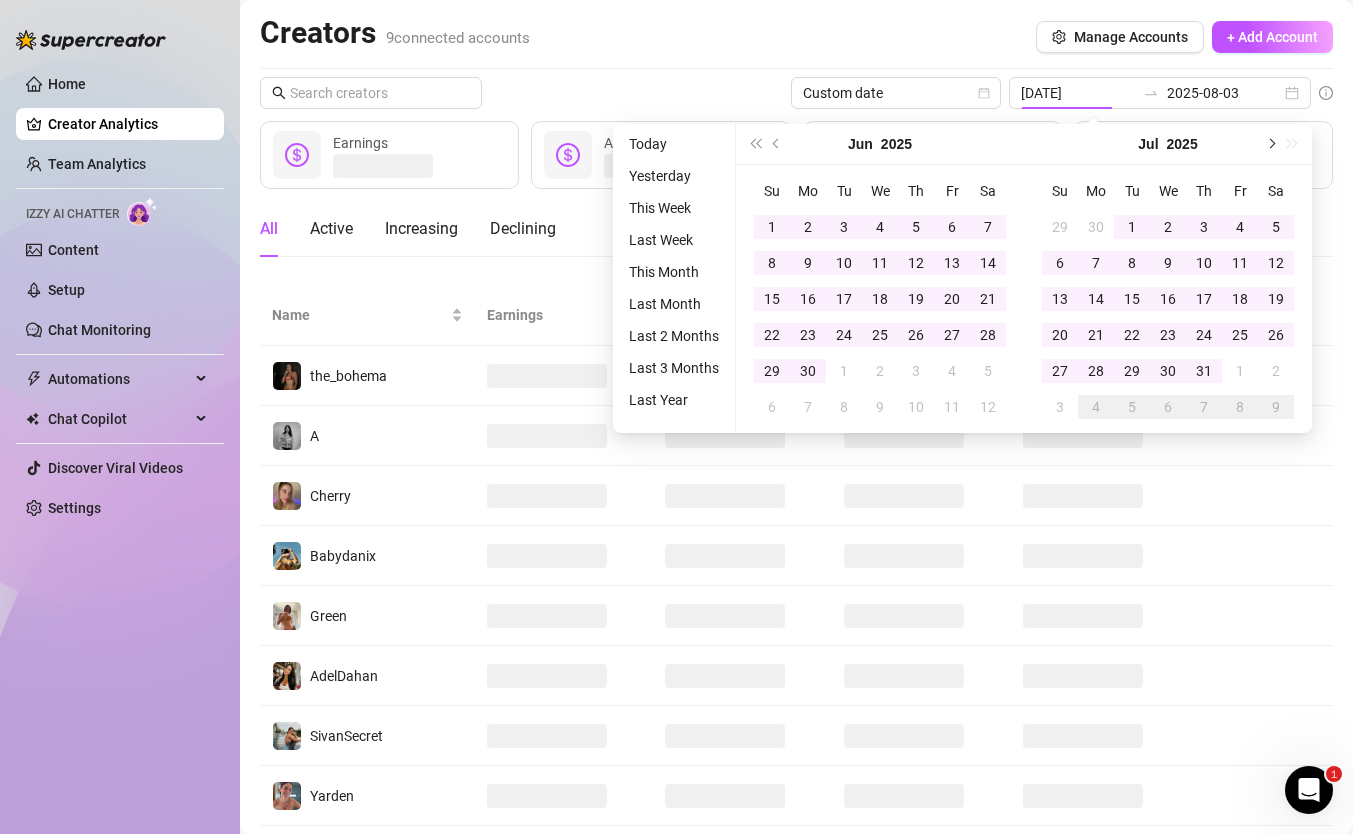 click at bounding box center (1270, 144) 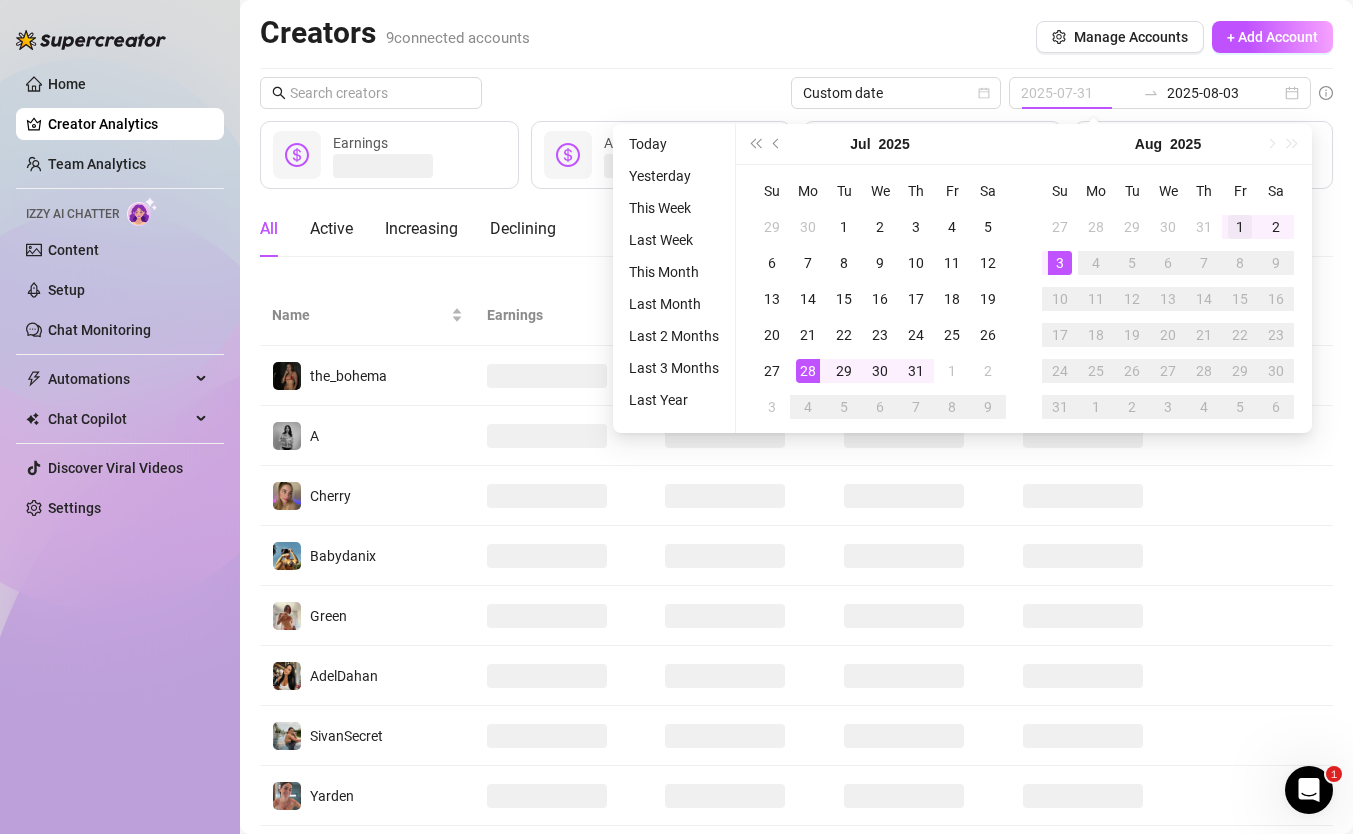 type on "2025-08-01" 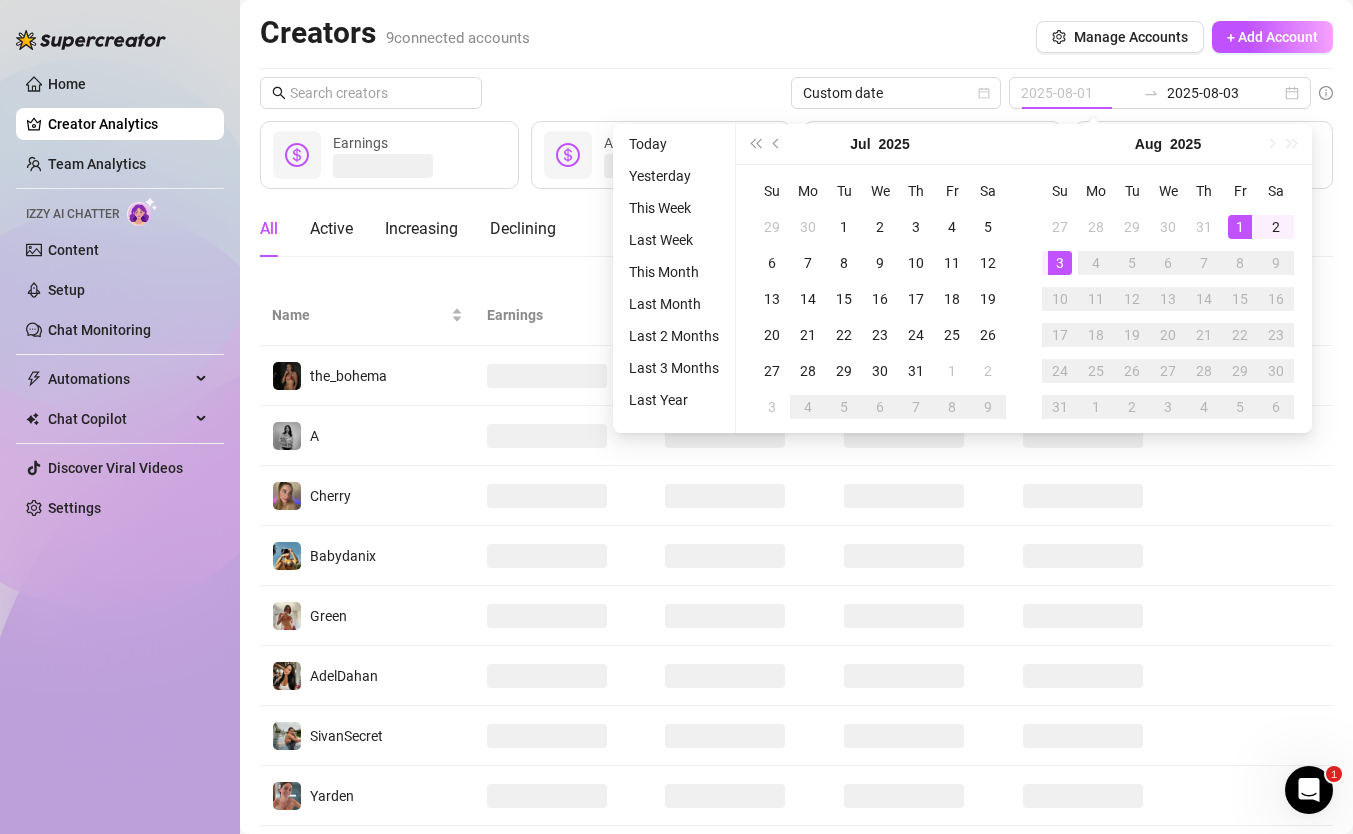 click on "1" at bounding box center (1240, 227) 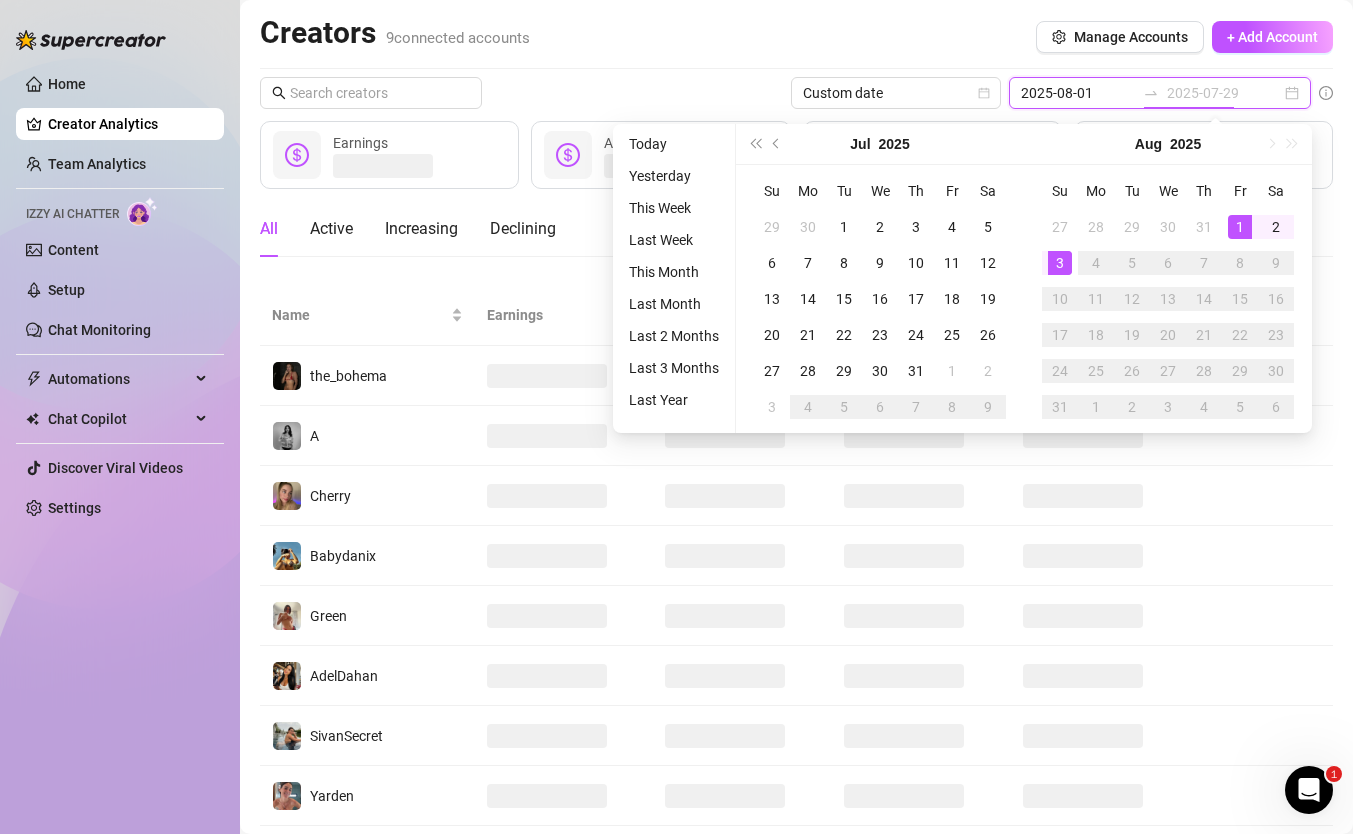 type on "2025-08-03" 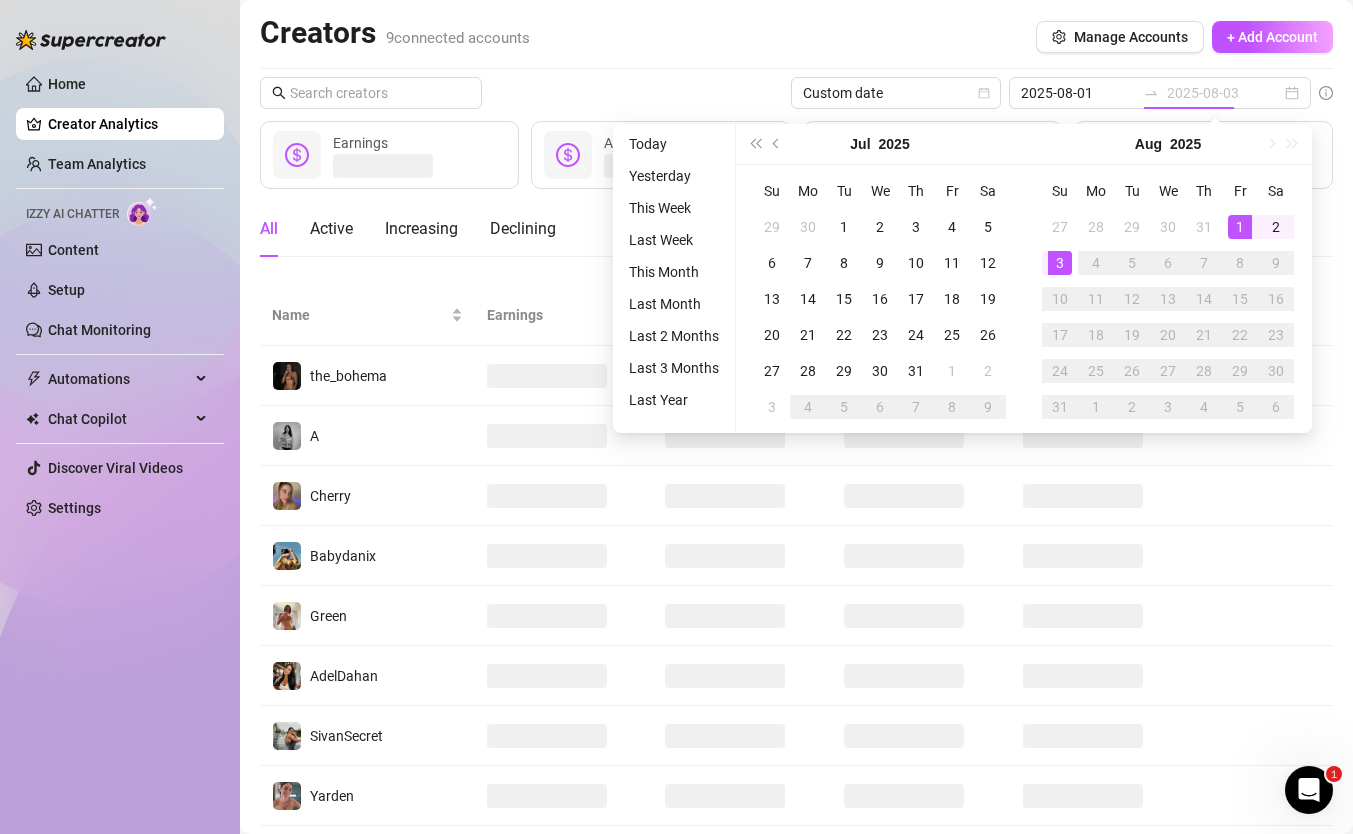 click on "3" at bounding box center [1060, 263] 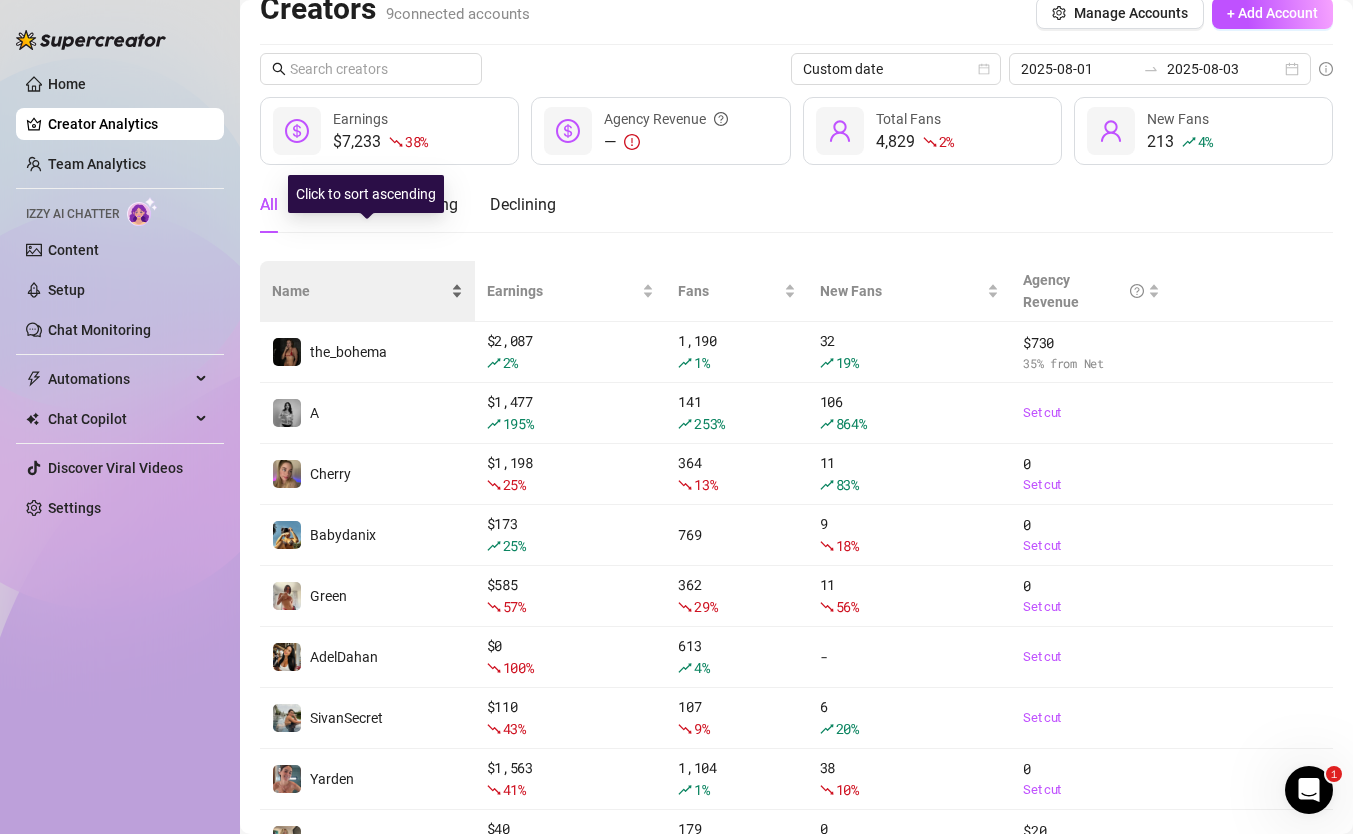 scroll, scrollTop: 0, scrollLeft: 0, axis: both 